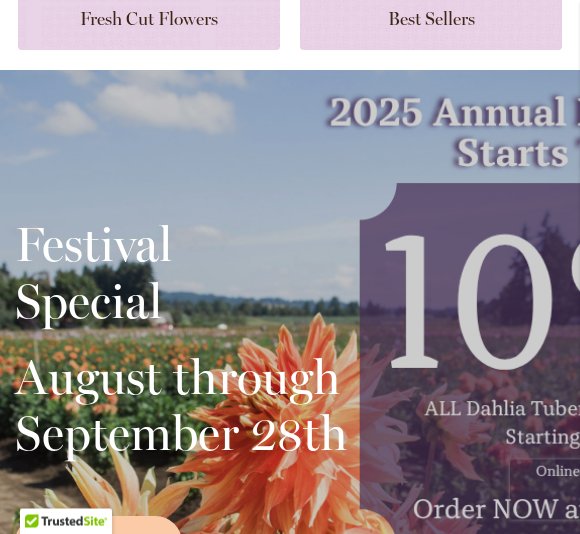 scroll, scrollTop: 329, scrollLeft: 0, axis: vertical 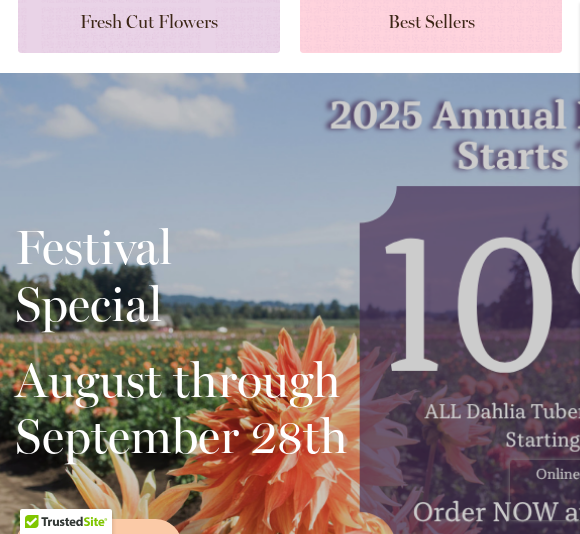 click at bounding box center [431, 20] 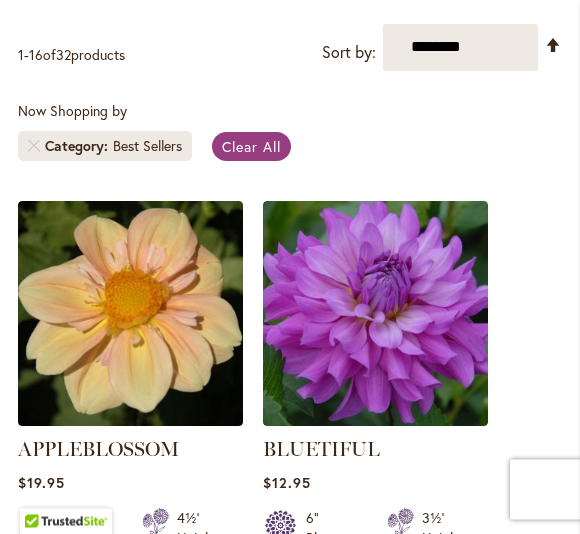 scroll, scrollTop: 473, scrollLeft: 0, axis: vertical 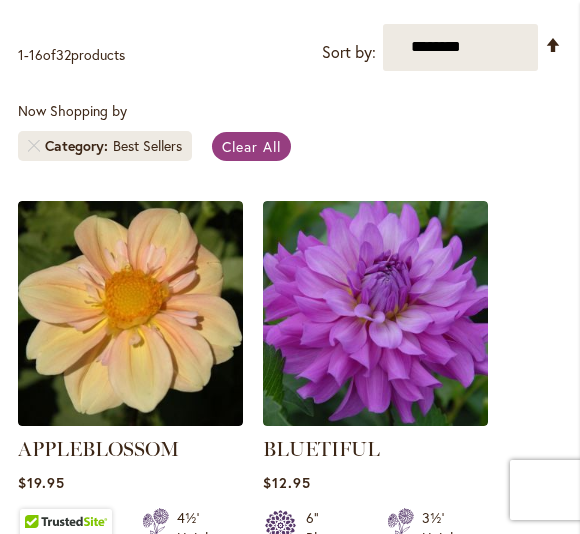 click on "Category
Best Sellers" at bounding box center [105, 146] 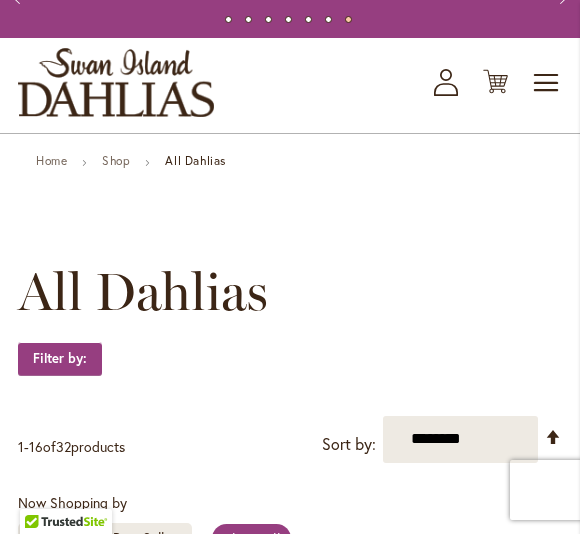 scroll, scrollTop: 0, scrollLeft: 0, axis: both 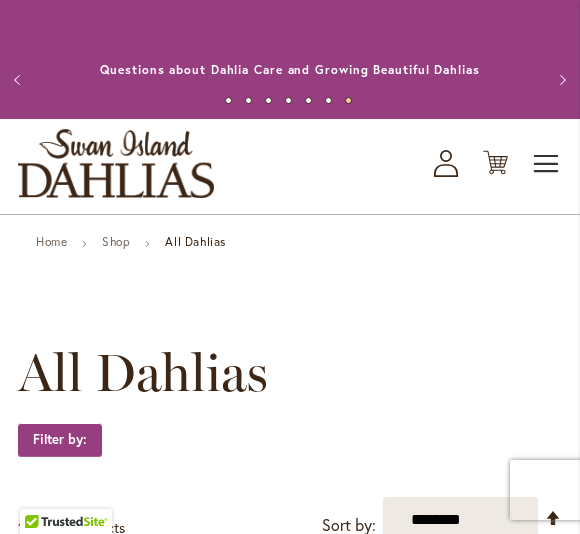 click on "Toggle Nav" at bounding box center (547, 164) 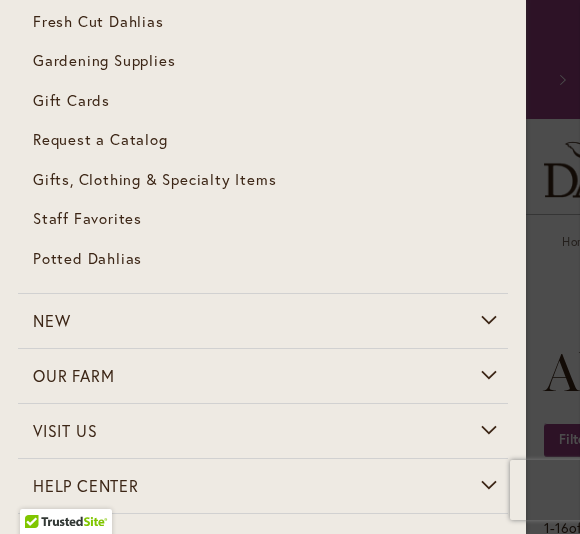 scroll, scrollTop: 310, scrollLeft: 0, axis: vertical 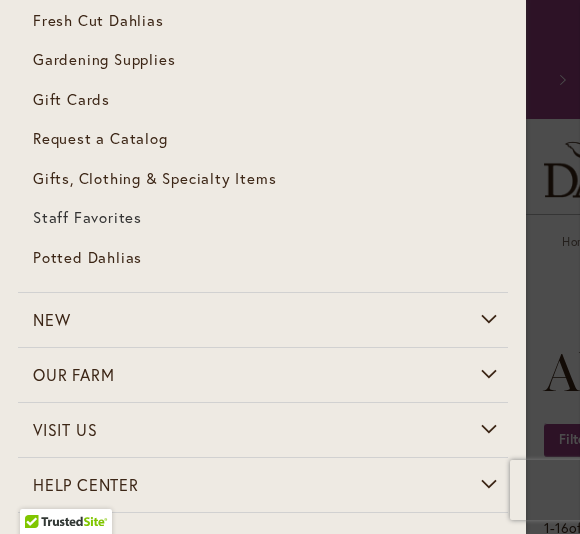 click on "Staff Favorites" at bounding box center (263, 218) 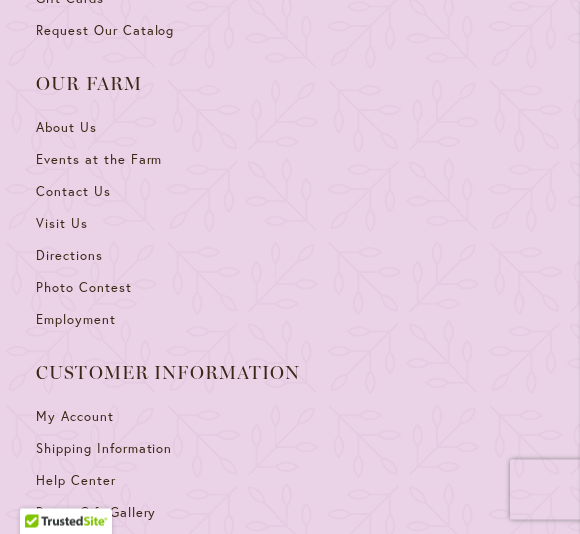 scroll, scrollTop: 5842, scrollLeft: 0, axis: vertical 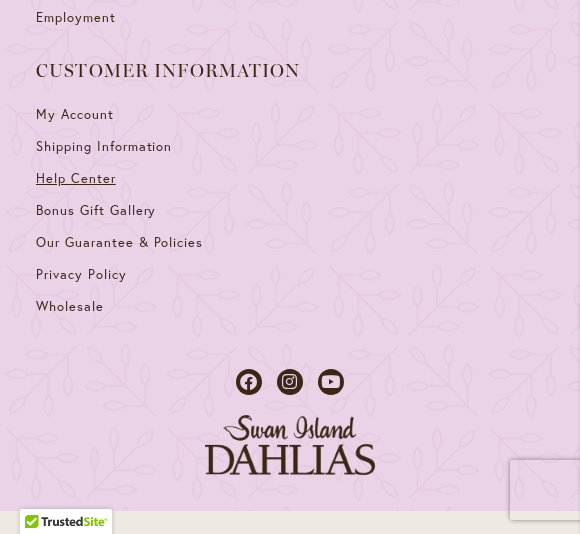 click on "Help Center" at bounding box center (290, 186) 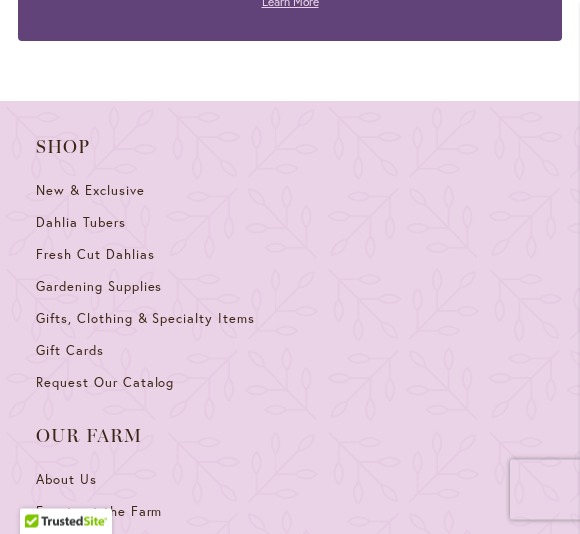 scroll, scrollTop: 3726, scrollLeft: 0, axis: vertical 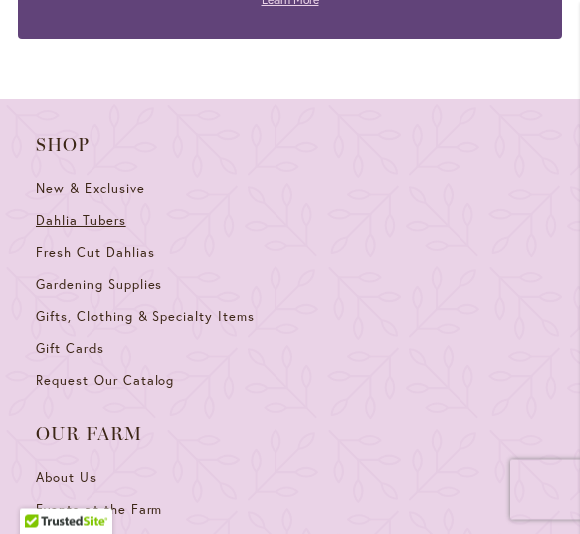 click on "Dahlia Tubers" at bounding box center (81, 221) 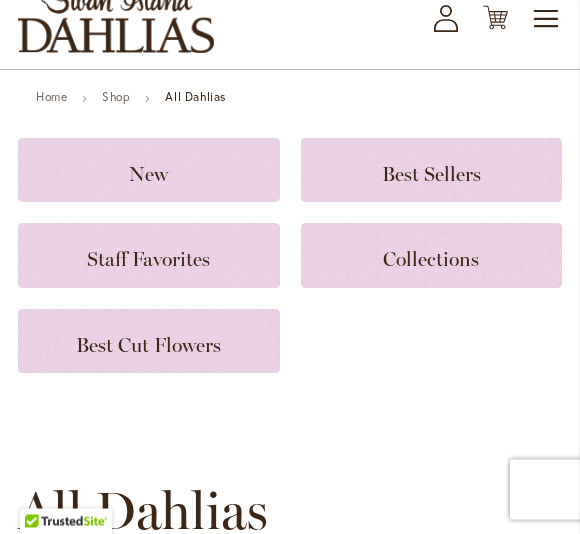 scroll, scrollTop: 145, scrollLeft: 0, axis: vertical 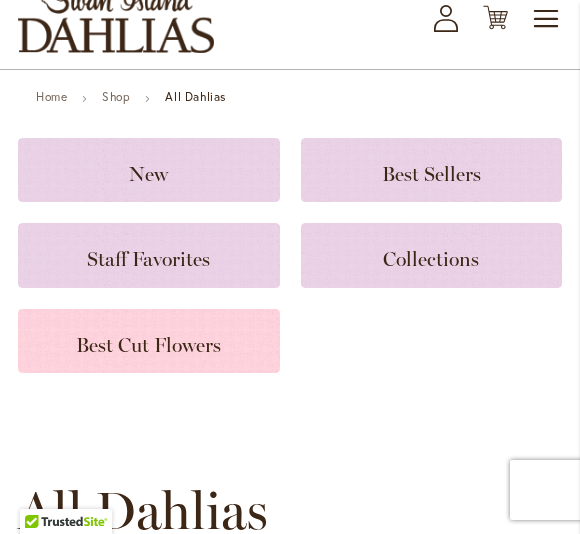 click on "Best Cut Flowers" 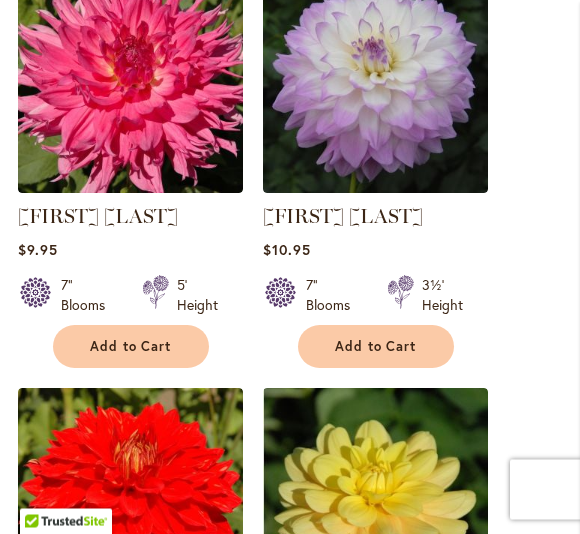 scroll, scrollTop: 1059, scrollLeft: 0, axis: vertical 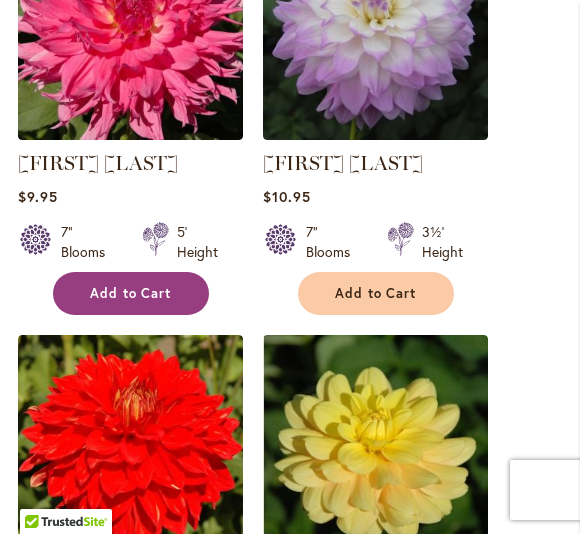 click on "Add to Cart" at bounding box center (131, 293) 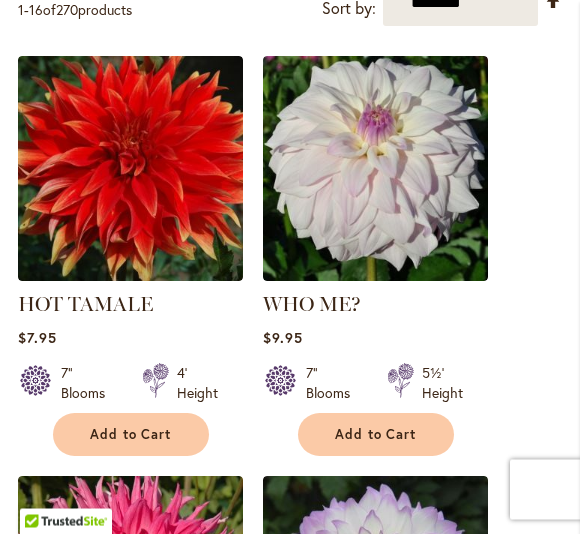 scroll, scrollTop: 550, scrollLeft: 0, axis: vertical 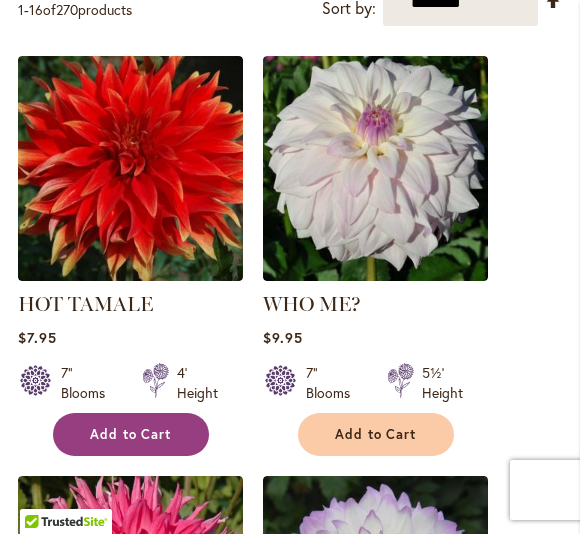 click on "Add to Cart" at bounding box center (131, 434) 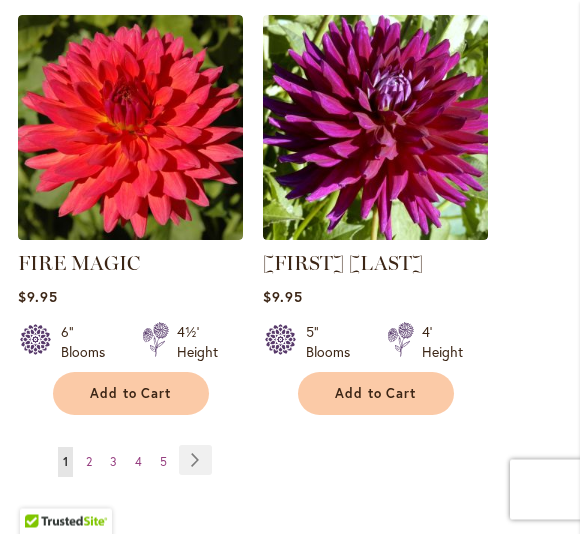 scroll, scrollTop: 3531, scrollLeft: 0, axis: vertical 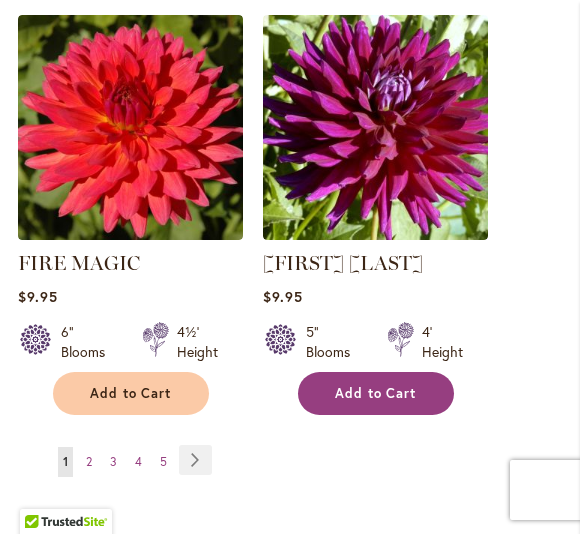 click on "Add to Cart" at bounding box center [376, 393] 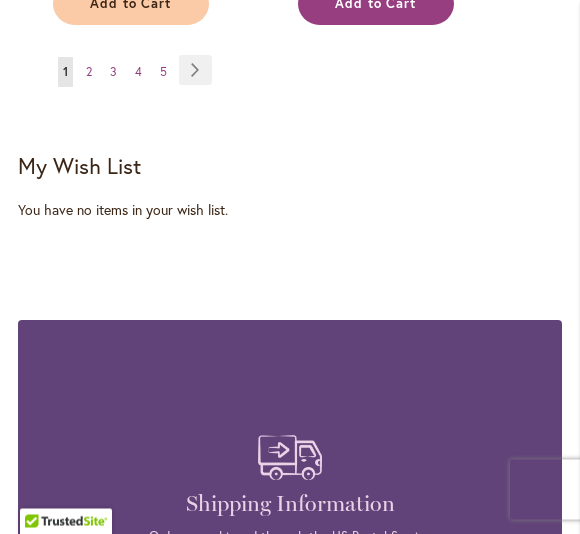 scroll, scrollTop: 3921, scrollLeft: 0, axis: vertical 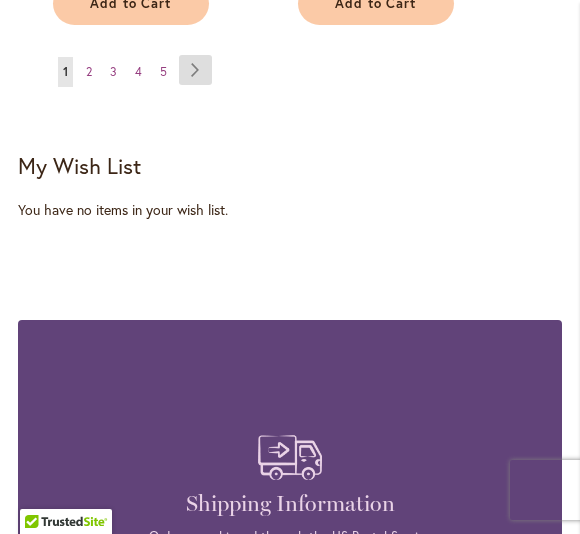 click on "Page
Next" at bounding box center [195, 70] 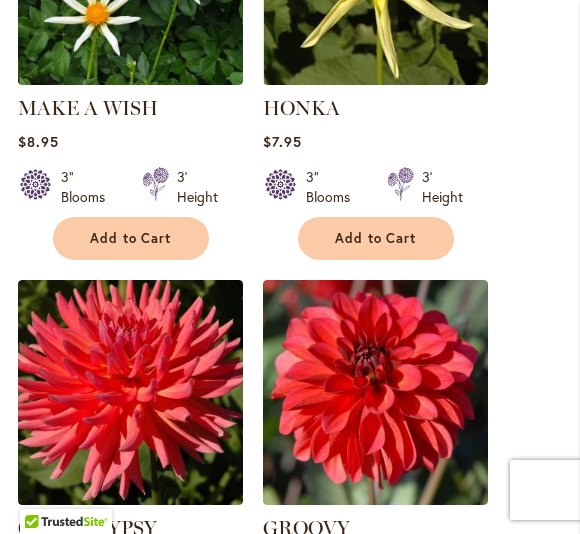 scroll, scrollTop: 2373, scrollLeft: 0, axis: vertical 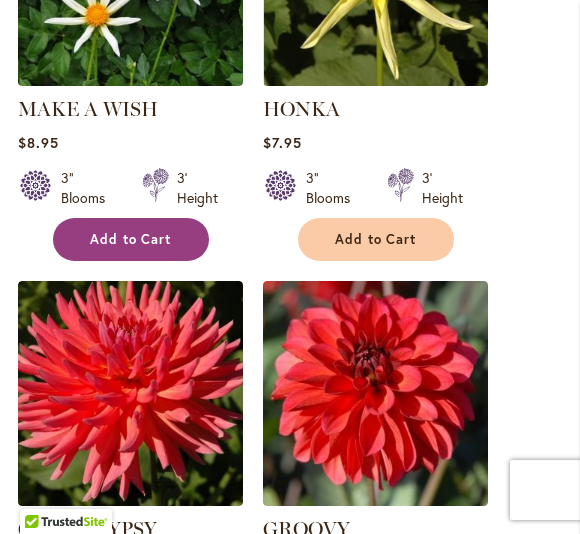 click on "Add to Cart" at bounding box center (131, 239) 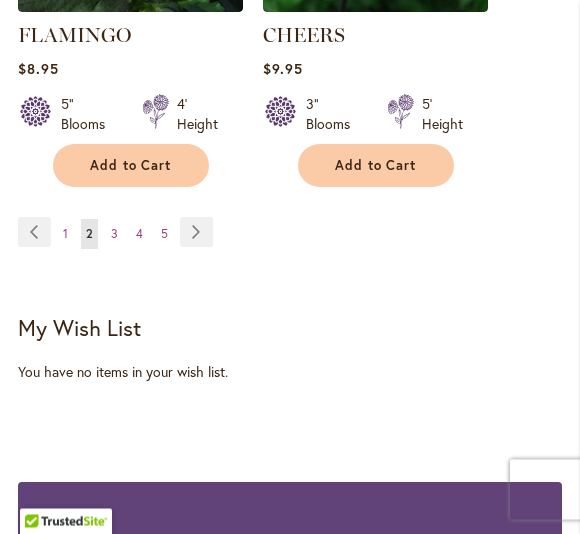 scroll, scrollTop: 3759, scrollLeft: 0, axis: vertical 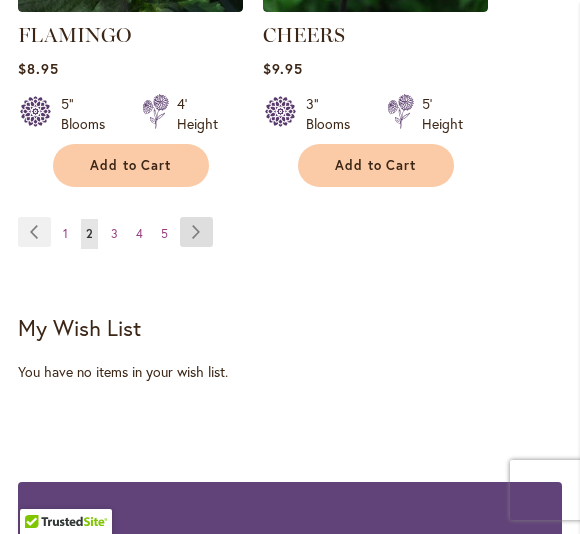 click on "Page
Next" at bounding box center (196, 232) 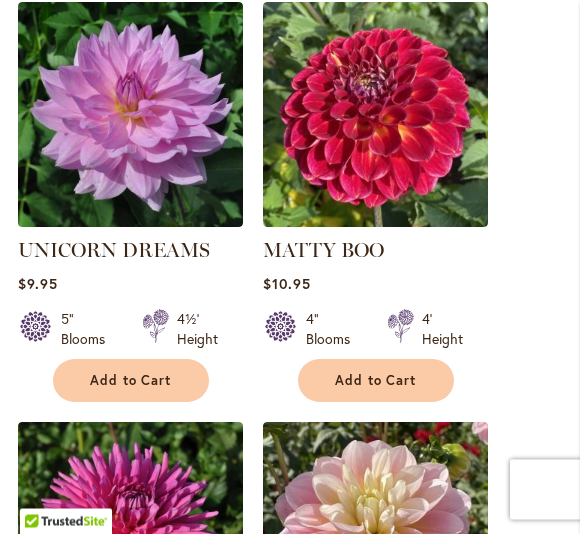 scroll, scrollTop: 976, scrollLeft: 0, axis: vertical 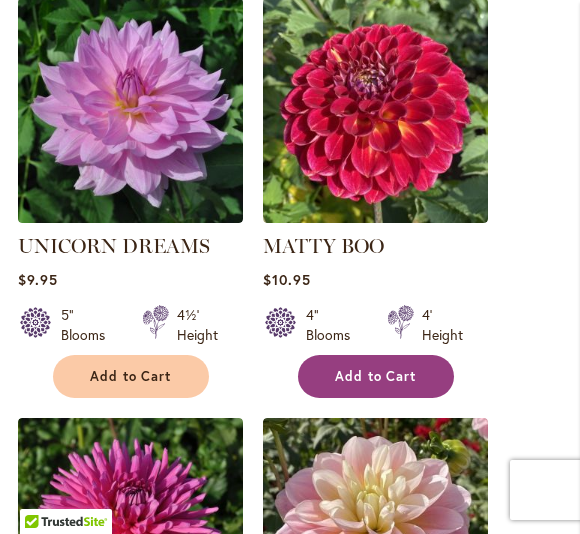 click on "Add to Cart" at bounding box center [376, 376] 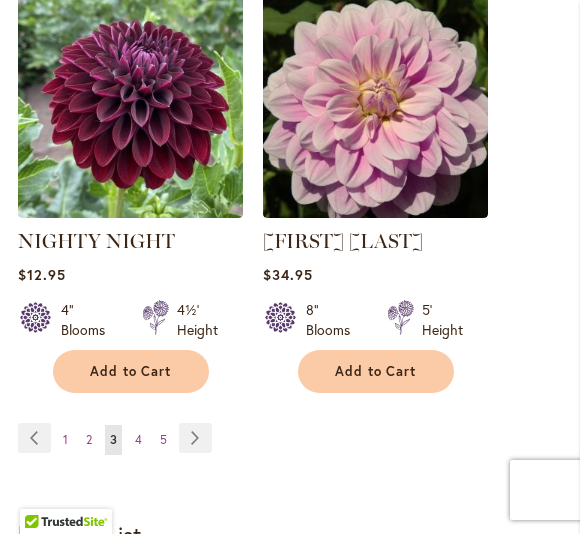 scroll, scrollTop: 3585, scrollLeft: 0, axis: vertical 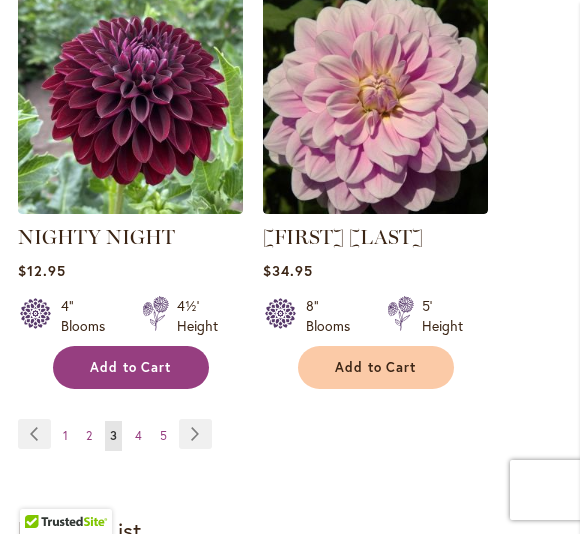 click on "Add to Cart" at bounding box center [131, 367] 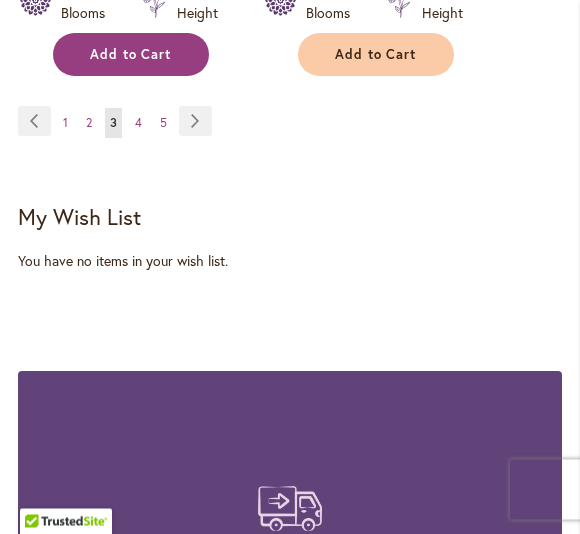 scroll, scrollTop: 3898, scrollLeft: 0, axis: vertical 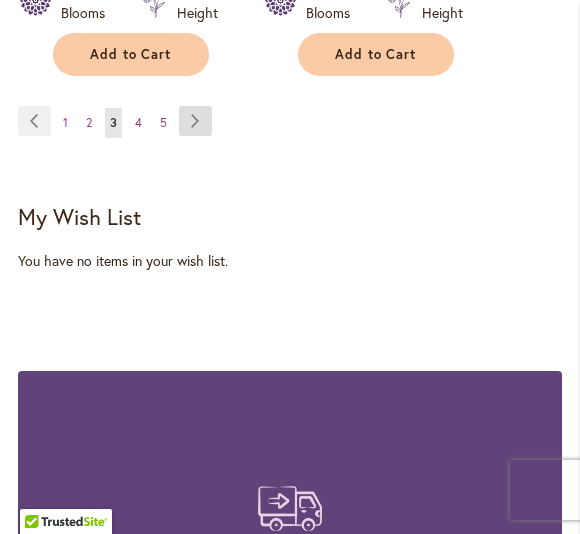 click on "Page
Next" at bounding box center (195, 121) 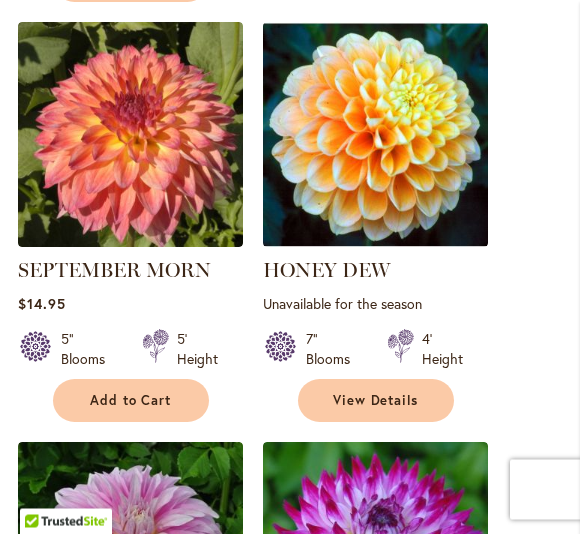 scroll, scrollTop: 1400, scrollLeft: 0, axis: vertical 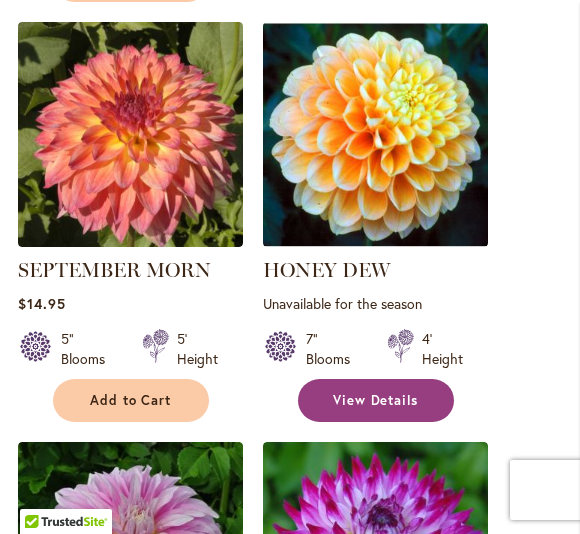 click on "View Details" at bounding box center [376, 400] 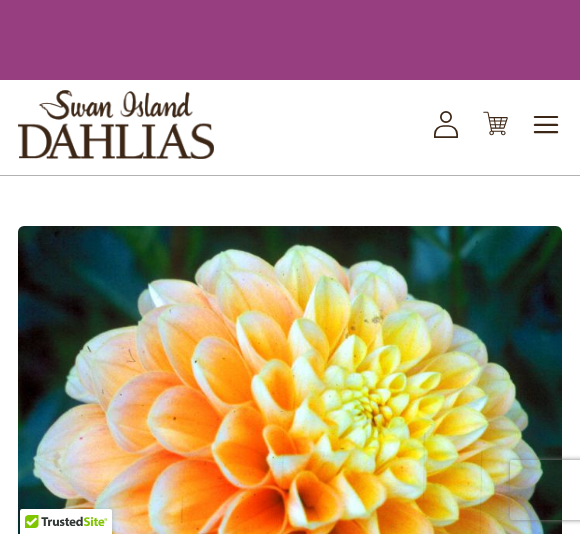 scroll, scrollTop: 0, scrollLeft: 0, axis: both 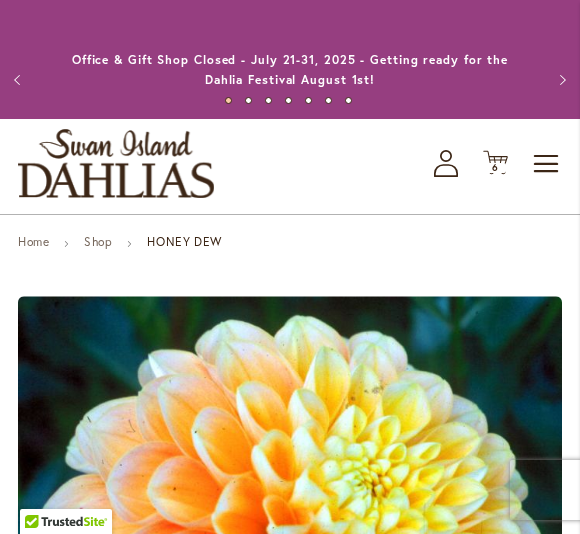 click on "Previous" at bounding box center (20, 80) 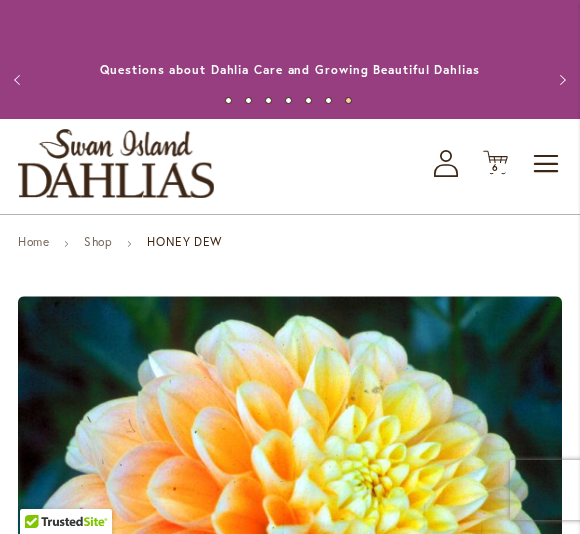 click on "Previous" at bounding box center (20, 80) 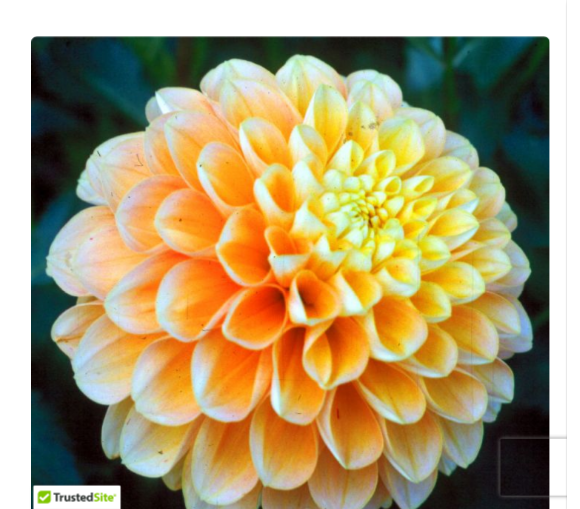 scroll, scrollTop: 265, scrollLeft: 0, axis: vertical 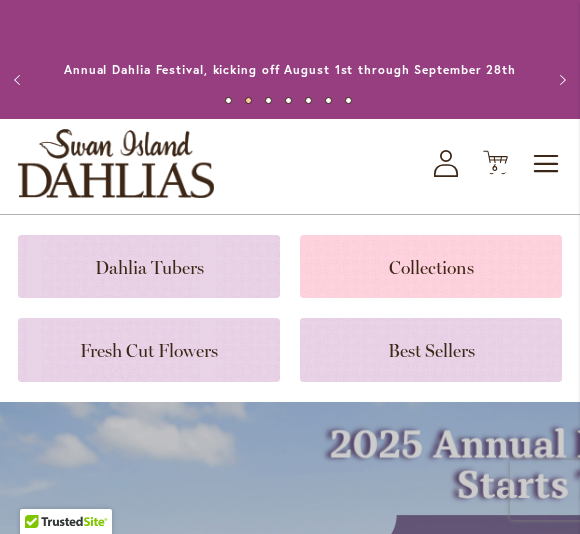 click at bounding box center [431, 266] 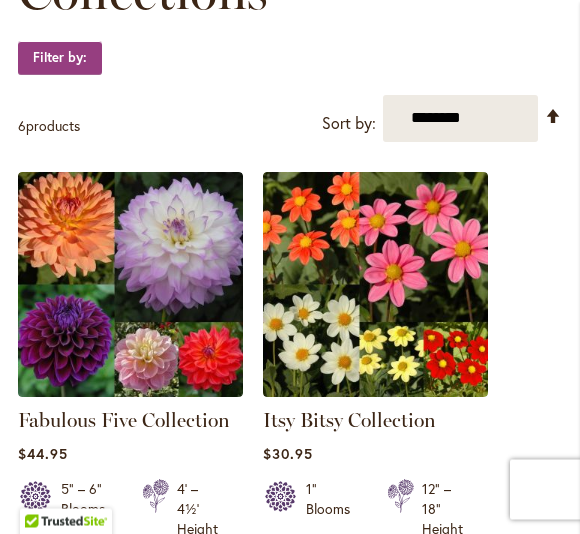 scroll, scrollTop: 382, scrollLeft: 0, axis: vertical 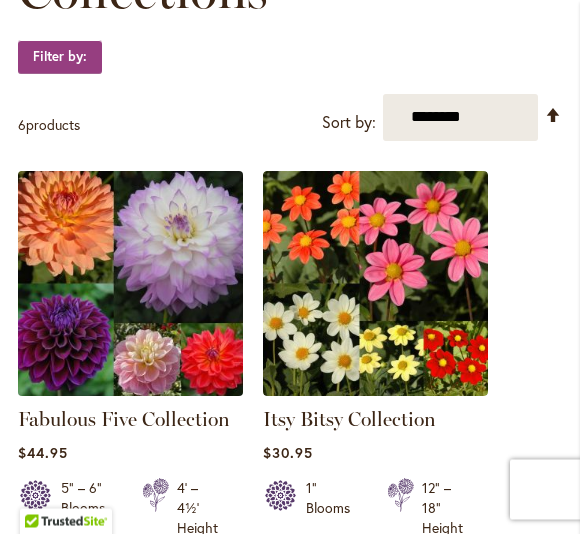 click at bounding box center (130, 284) 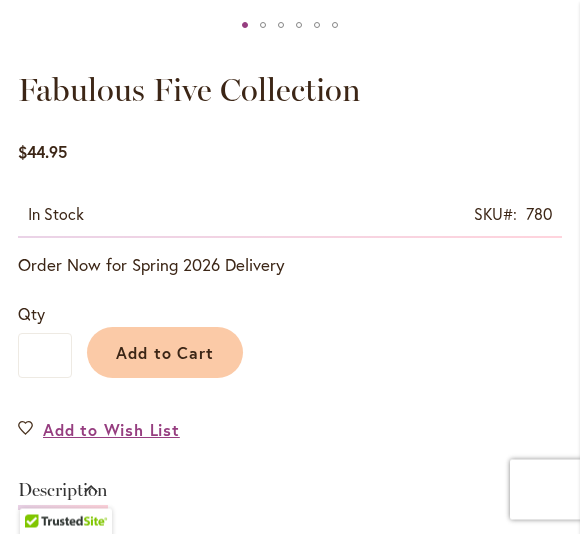 scroll, scrollTop: 834, scrollLeft: 0, axis: vertical 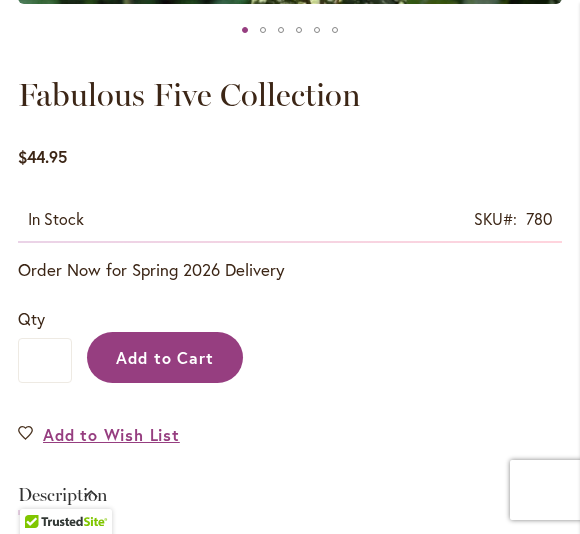click on "Add to Cart" at bounding box center (165, 357) 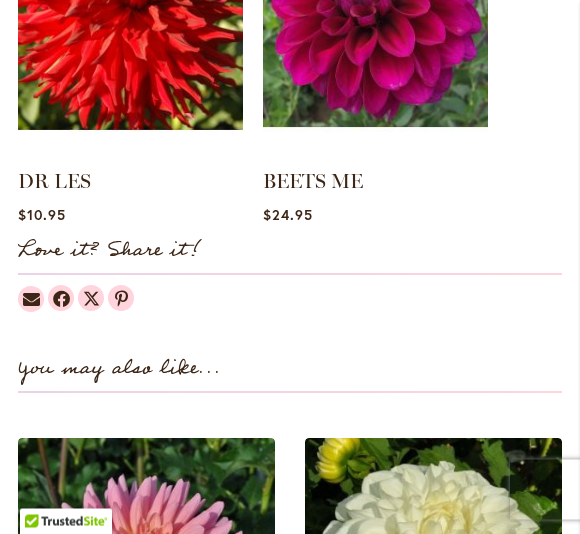 scroll, scrollTop: 2582, scrollLeft: 0, axis: vertical 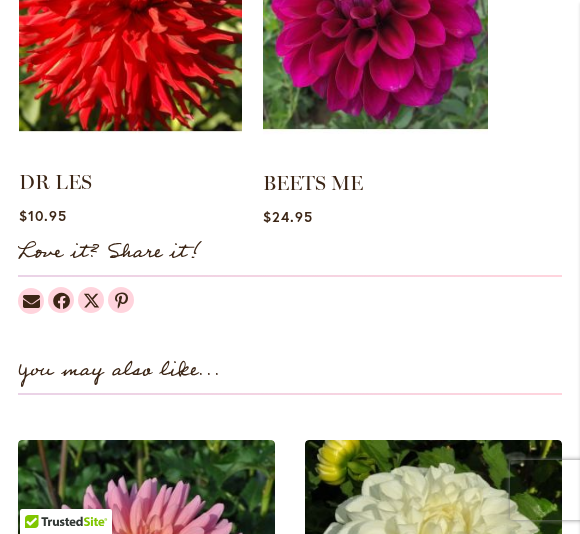 click at bounding box center (130, 19) 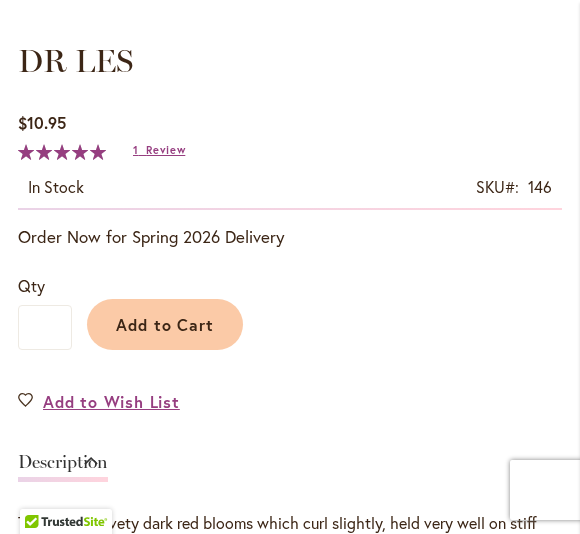 scroll, scrollTop: 860, scrollLeft: 0, axis: vertical 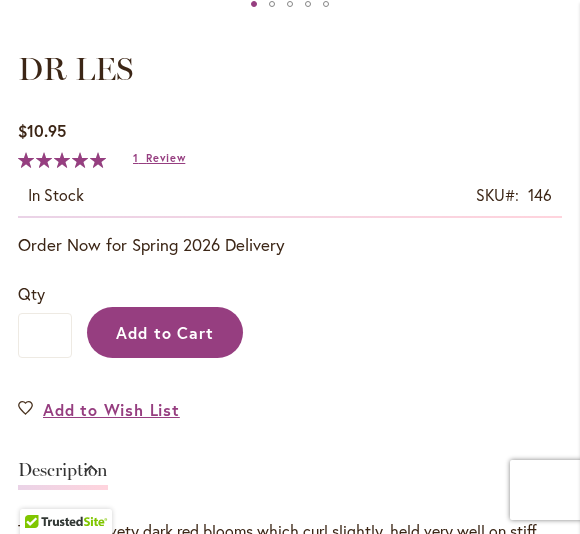 click on "Add to Cart" at bounding box center [165, 332] 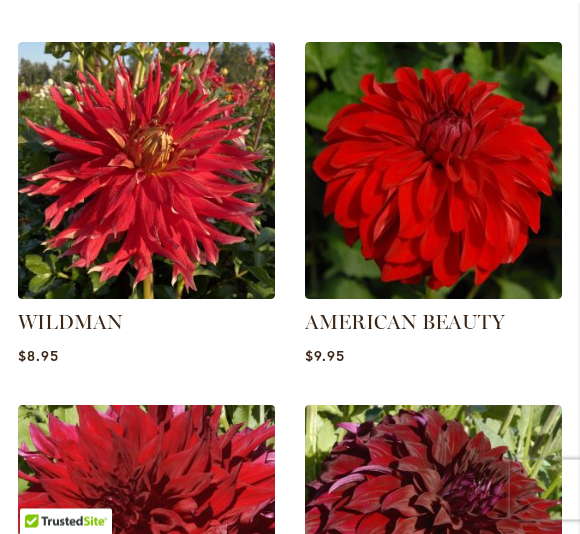 scroll, scrollTop: 2227, scrollLeft: 0, axis: vertical 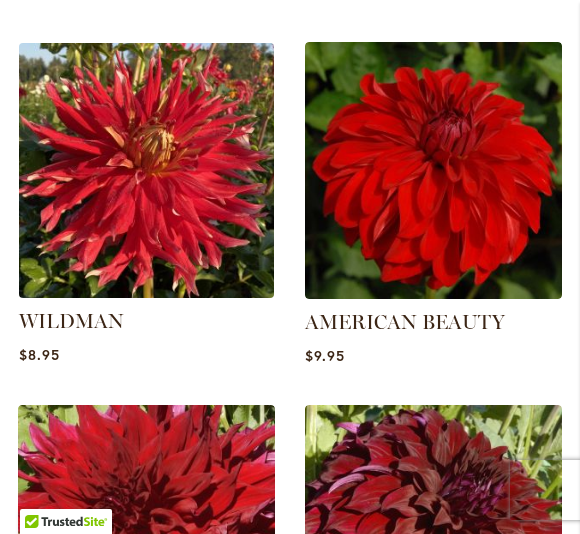 click at bounding box center [147, 171] 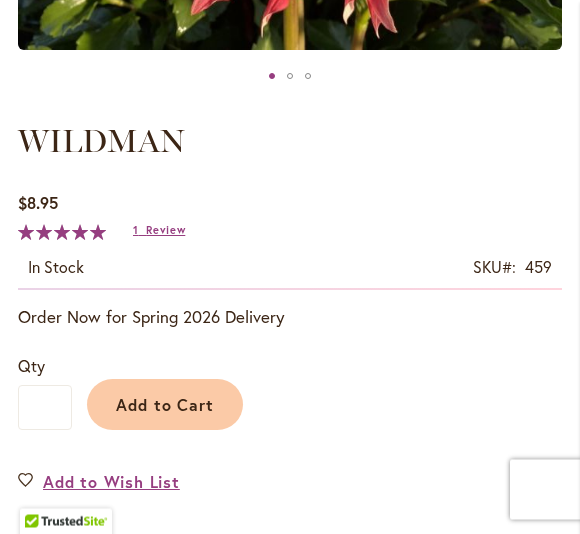 scroll, scrollTop: 788, scrollLeft: 0, axis: vertical 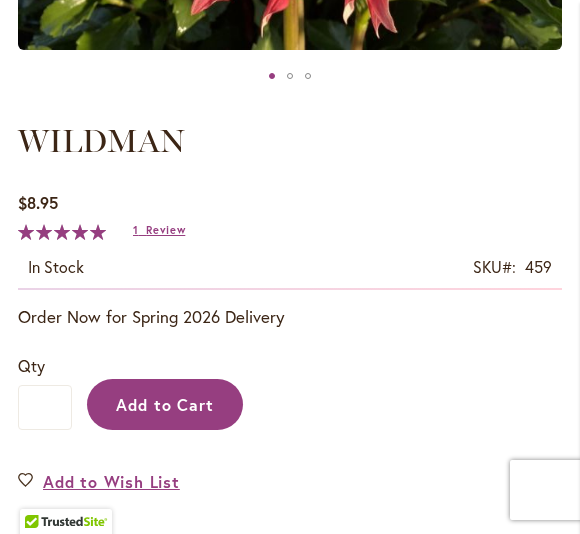 click on "Add to Cart" at bounding box center (165, 404) 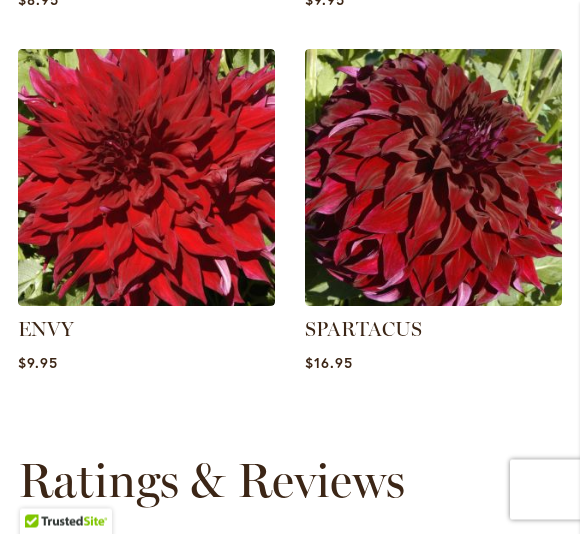scroll, scrollTop: 2530, scrollLeft: 0, axis: vertical 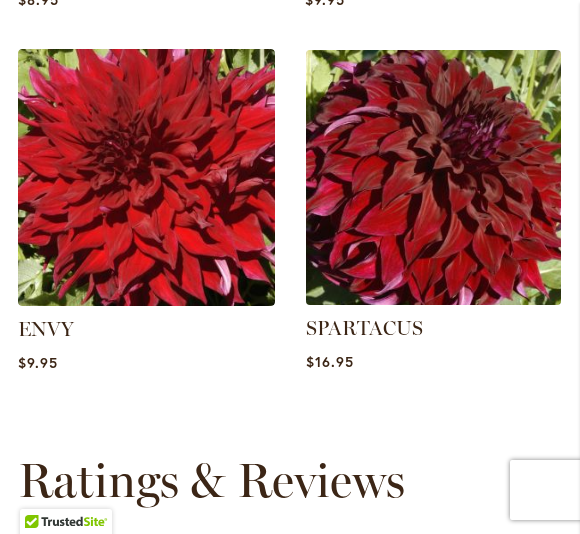 click at bounding box center (434, 178) 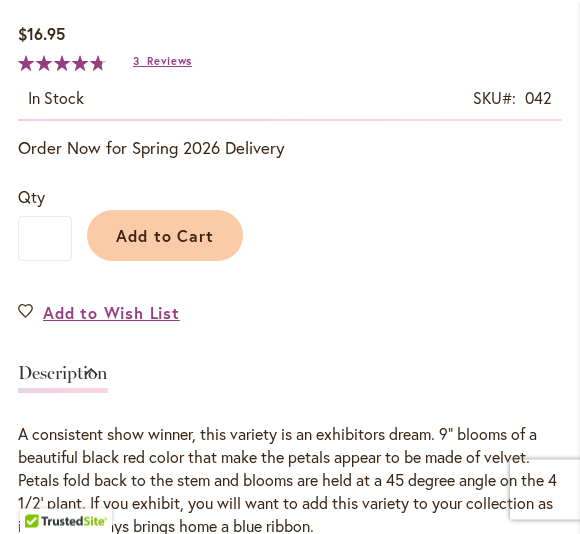 scroll, scrollTop: 957, scrollLeft: 0, axis: vertical 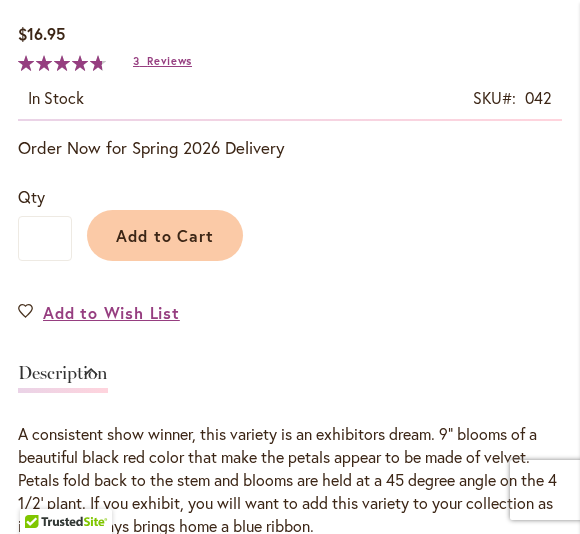 click on "SPARTACUS
$16.95
In stock
SKU
042
Rating:
96                          % of  100
3
Reviews
Add Your Review
Order Now for Spring 2026 Delivery
Qty
*
Add to Cart" at bounding box center [290, 572] 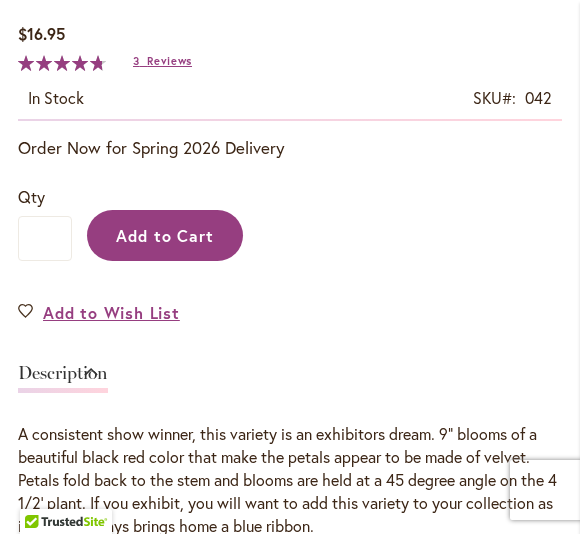 click on "Add to Cart" at bounding box center (165, 235) 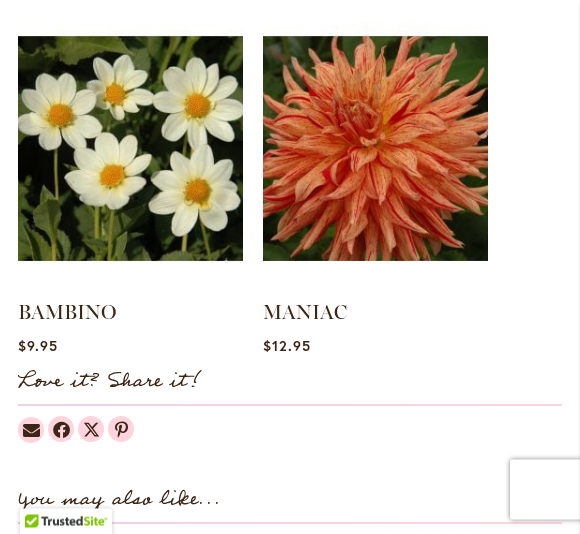 scroll, scrollTop: 1768, scrollLeft: 0, axis: vertical 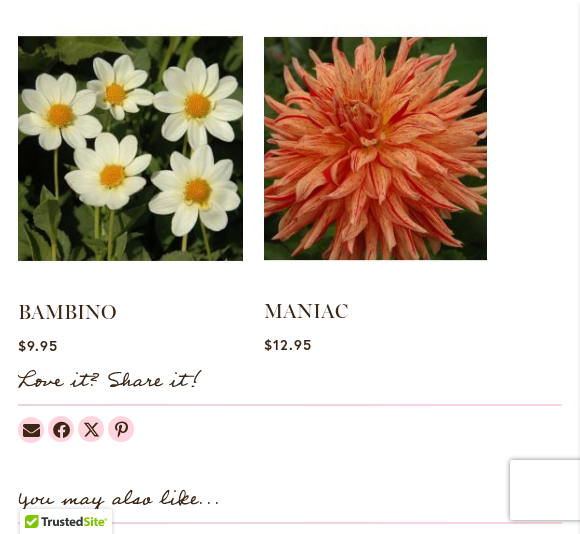 click at bounding box center [375, 148] 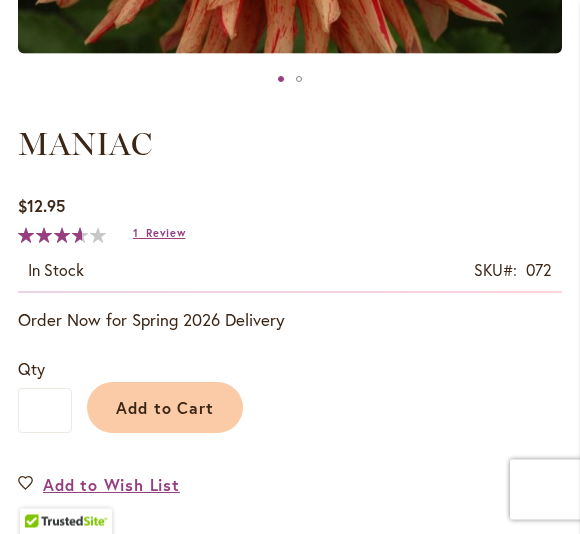 scroll, scrollTop: 806, scrollLeft: 0, axis: vertical 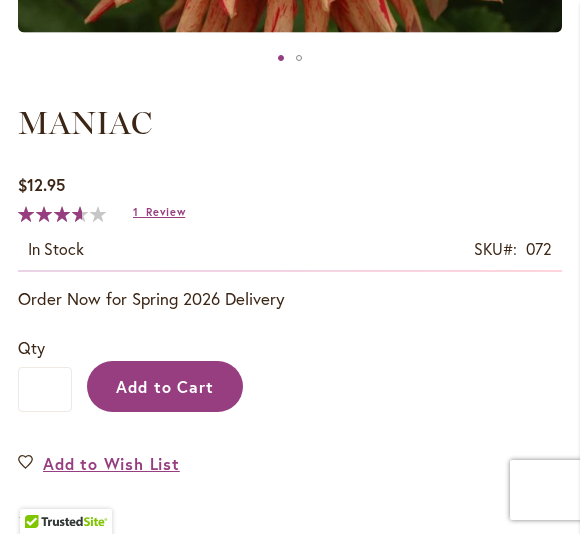 click on "Add to Cart" at bounding box center [165, 386] 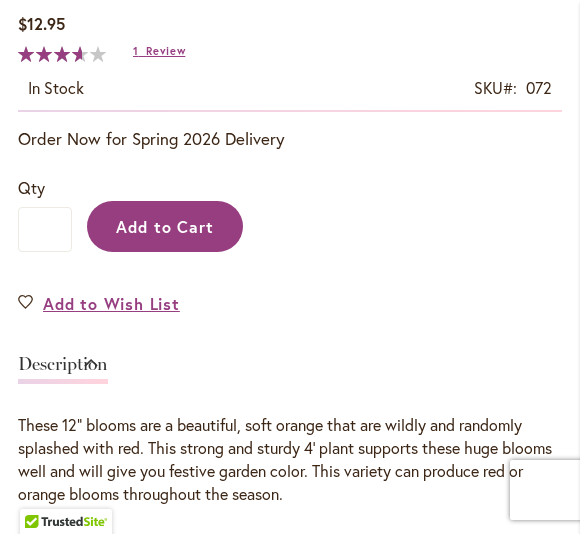 scroll, scrollTop: 1019, scrollLeft: 0, axis: vertical 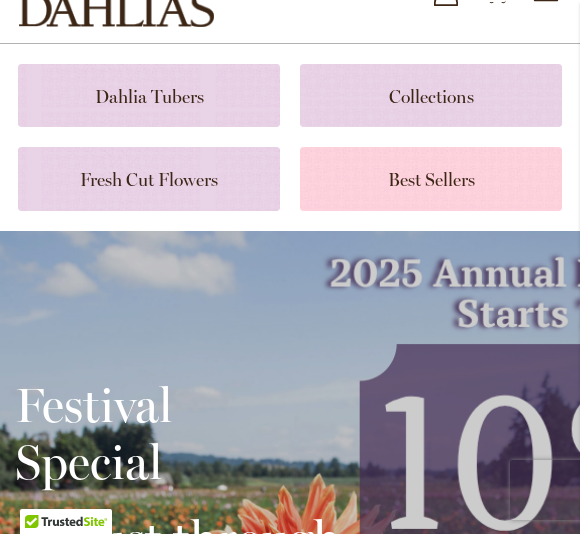 click at bounding box center (431, 178) 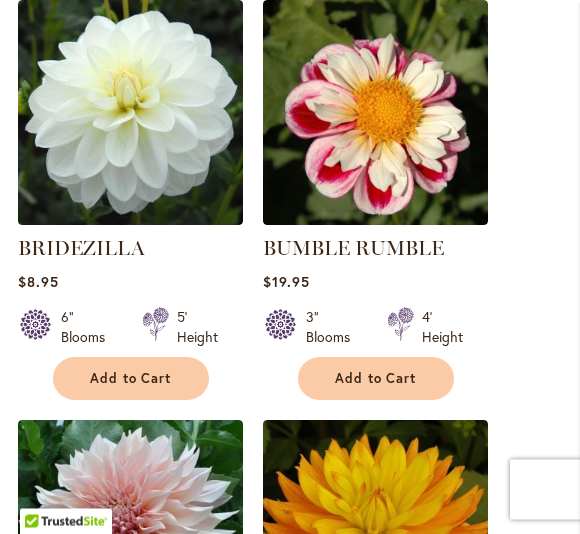 scroll, scrollTop: 1514, scrollLeft: 0, axis: vertical 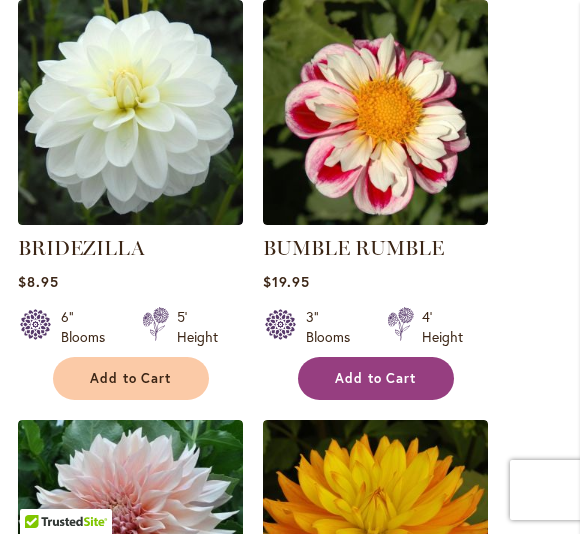 click on "Add to Cart" at bounding box center (376, 378) 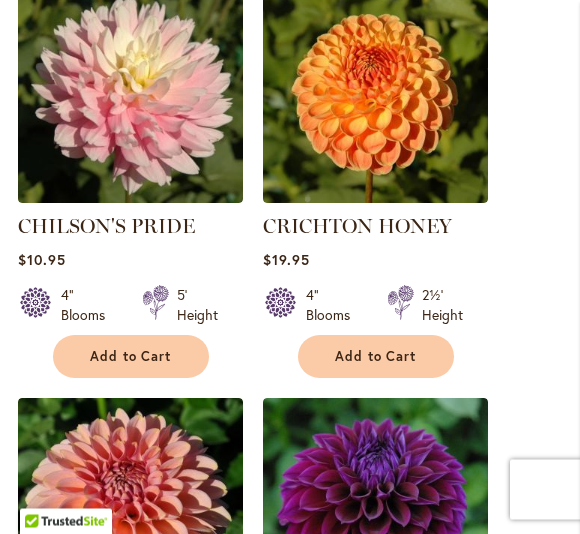 scroll, scrollTop: 2848, scrollLeft: 0, axis: vertical 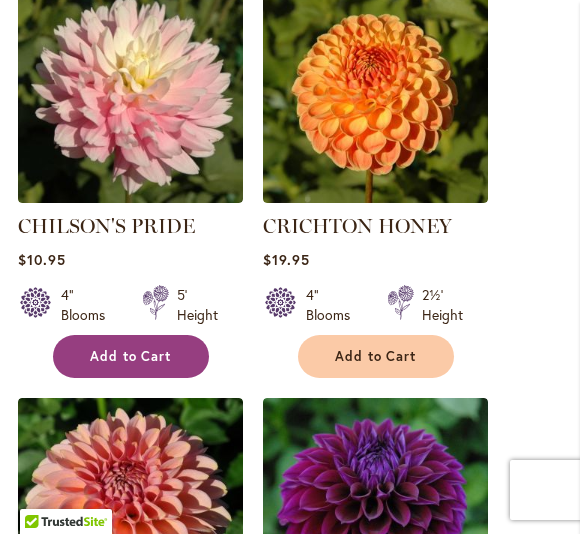 click on "Add to Cart" at bounding box center (131, 356) 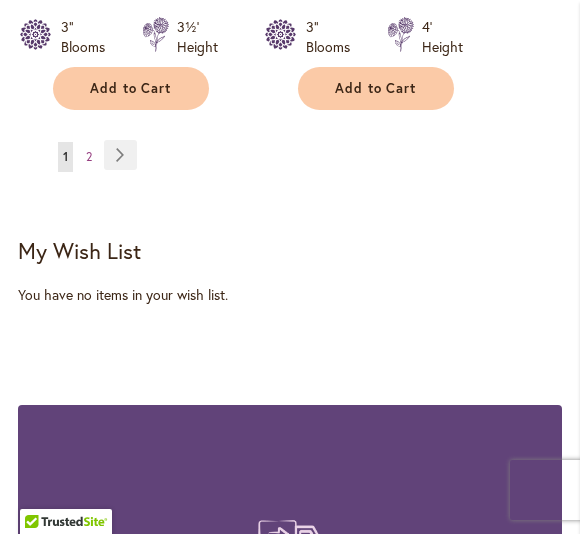 scroll, scrollTop: 3997, scrollLeft: 0, axis: vertical 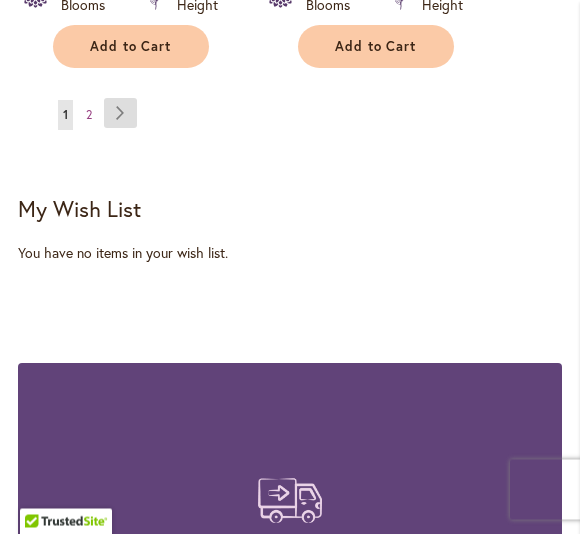 click on "Page
Next" at bounding box center [120, 114] 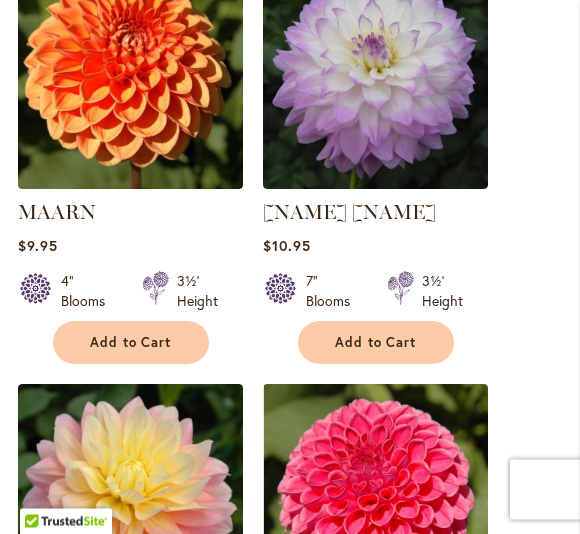 scroll, scrollTop: 2393, scrollLeft: 0, axis: vertical 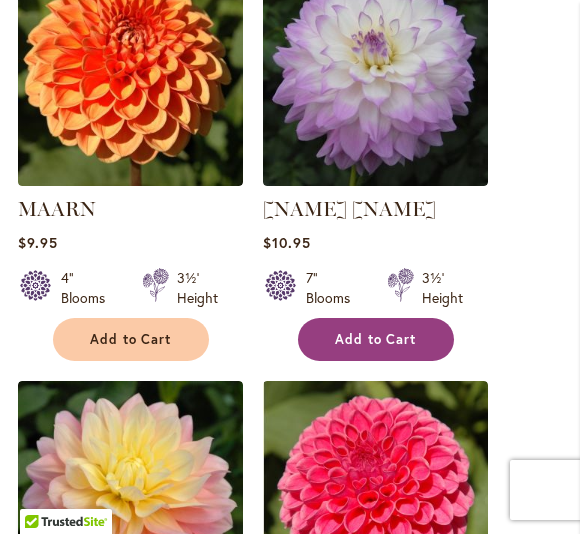 click on "Add to Cart" at bounding box center [376, 339] 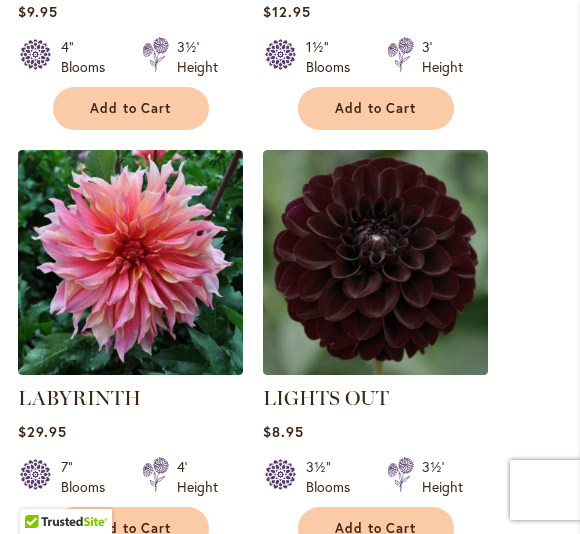 scroll, scrollTop: 1809, scrollLeft: 0, axis: vertical 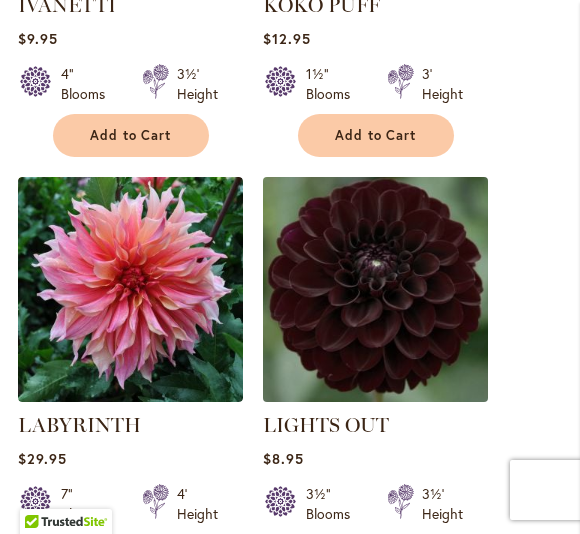 click at bounding box center [375, 290] 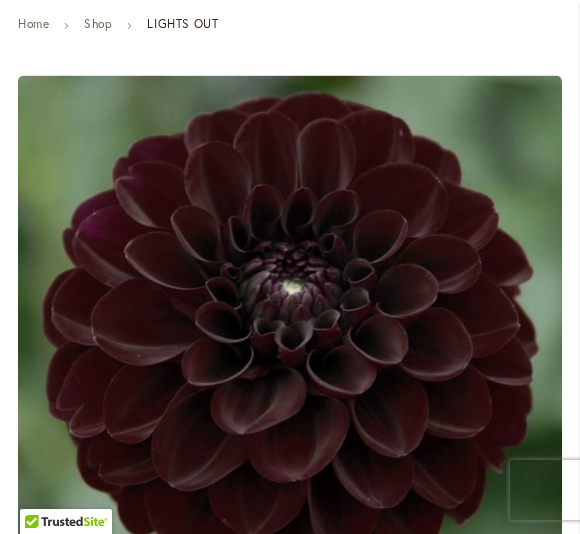 scroll, scrollTop: 205, scrollLeft: 0, axis: vertical 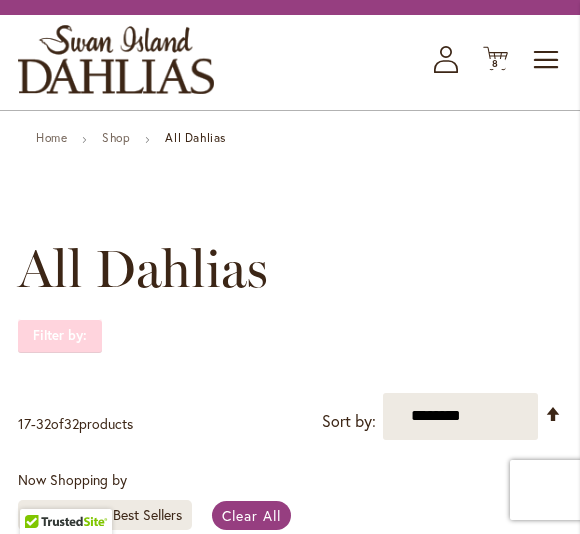 click on "Filter by:" at bounding box center [60, 336] 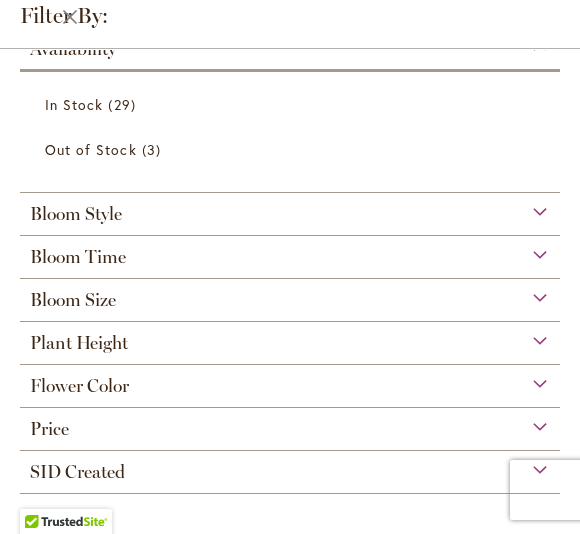 scroll, scrollTop: 242, scrollLeft: 0, axis: vertical 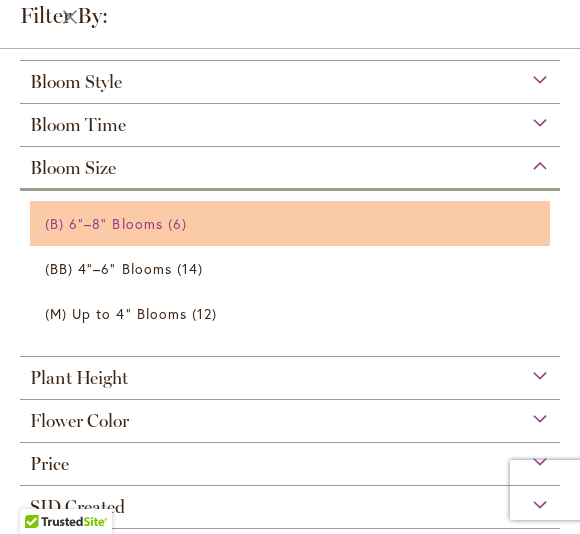 click on "(B) 6"–8" Blooms
6
items" at bounding box center (292, 223) 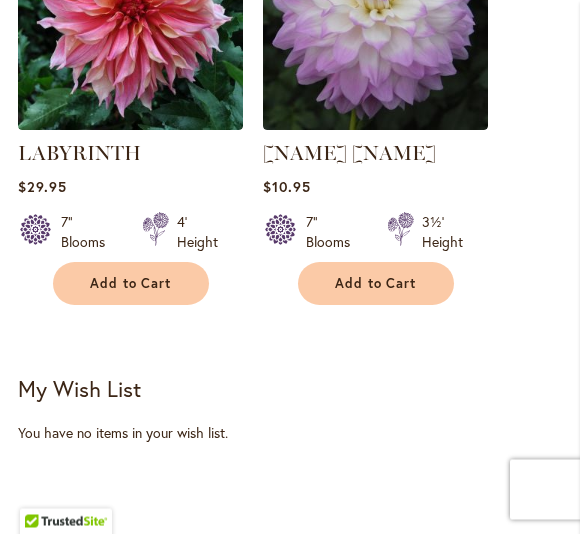 scroll, scrollTop: 1610, scrollLeft: 0, axis: vertical 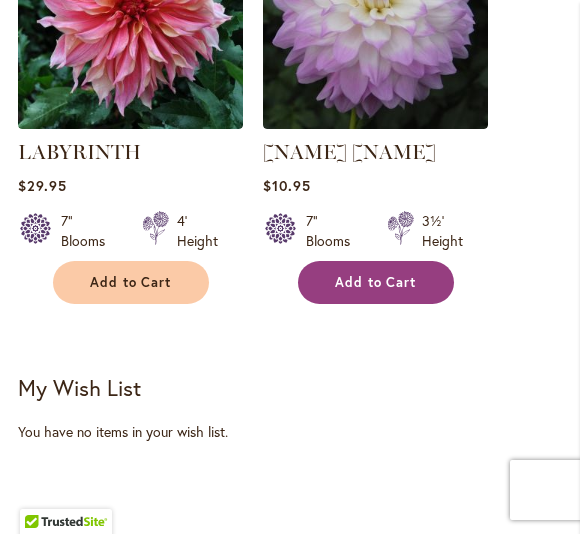 click on "Add to Cart" at bounding box center (376, 282) 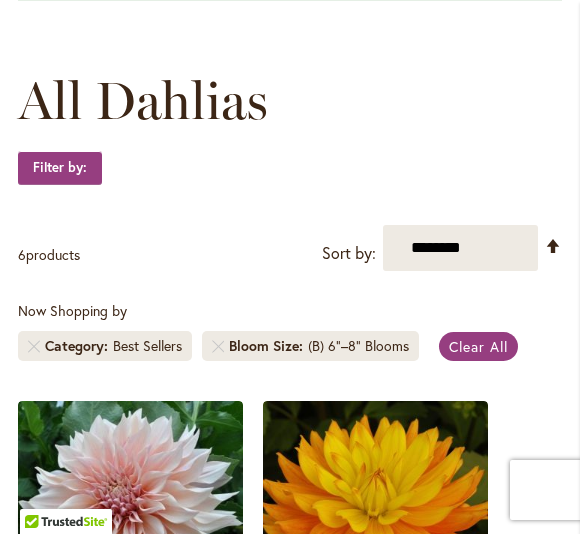 scroll, scrollTop: 0, scrollLeft: 0, axis: both 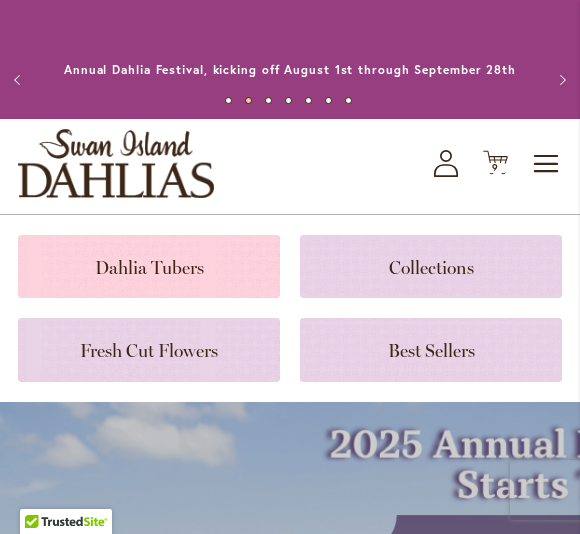 click at bounding box center (149, 266) 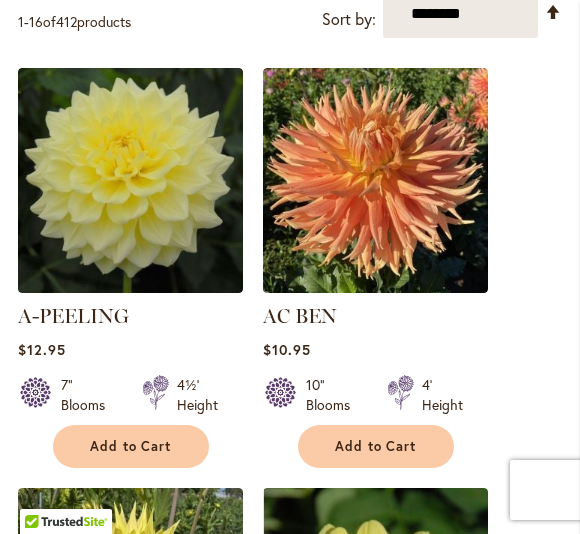scroll, scrollTop: 772, scrollLeft: 0, axis: vertical 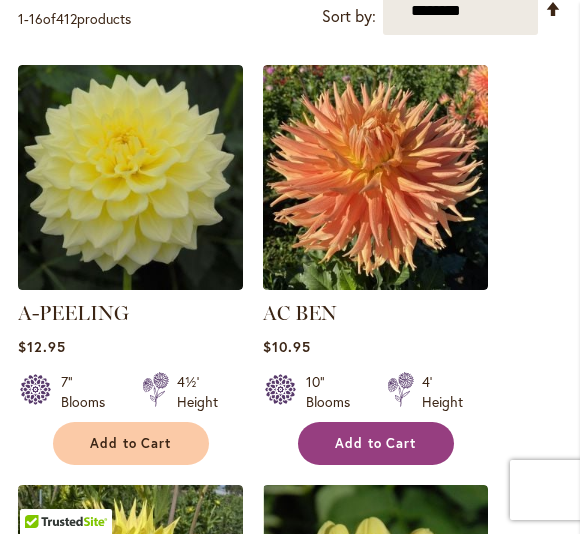 click on "Add to Cart" at bounding box center (376, 443) 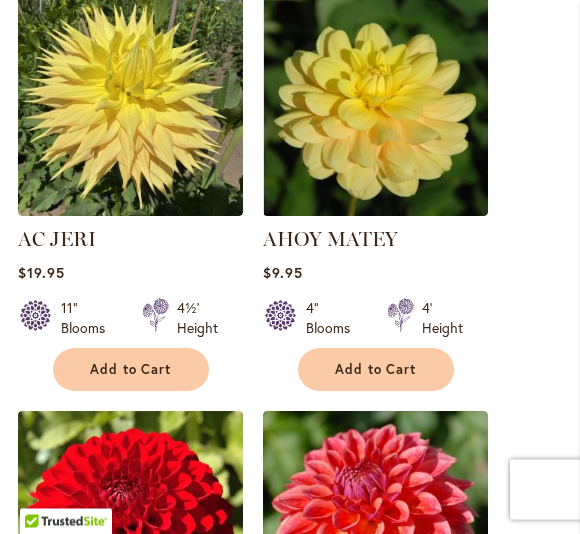 scroll, scrollTop: 1320, scrollLeft: 0, axis: vertical 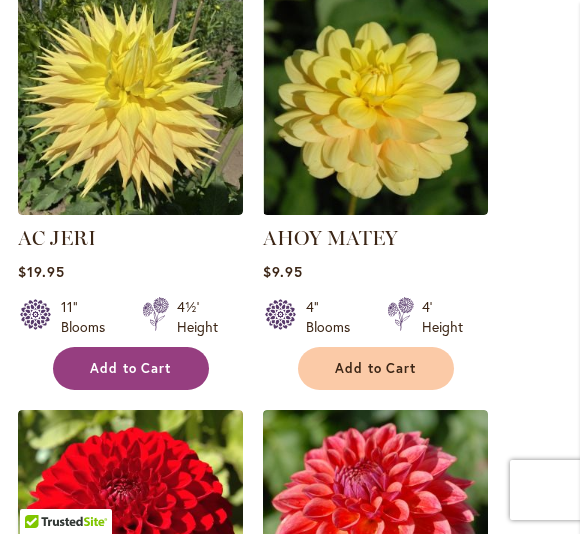 click on "Add to Cart" at bounding box center (131, 368) 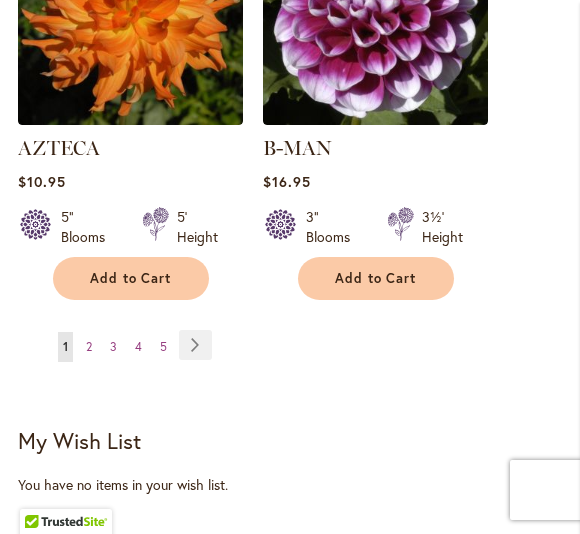 scroll, scrollTop: 3929, scrollLeft: 0, axis: vertical 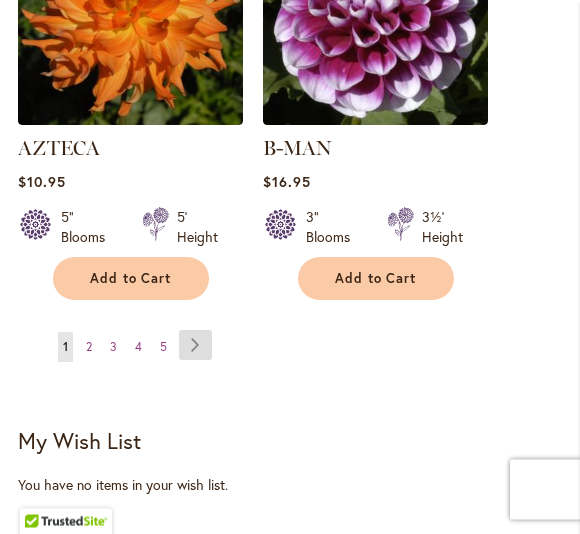 click on "Page
Next" at bounding box center (195, 346) 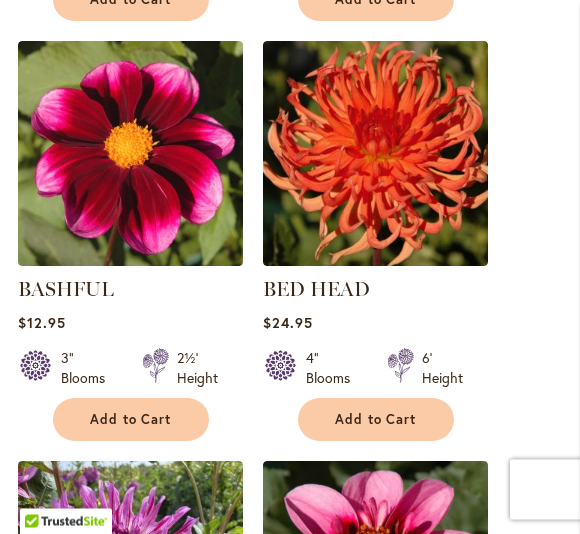 scroll, scrollTop: 2055, scrollLeft: 0, axis: vertical 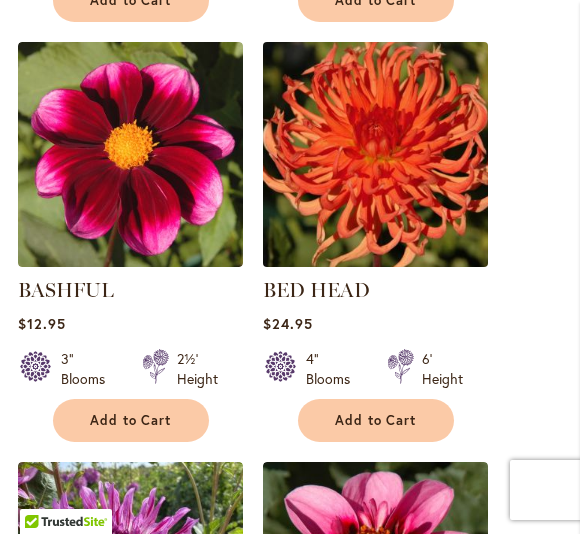 click at bounding box center (375, 154) 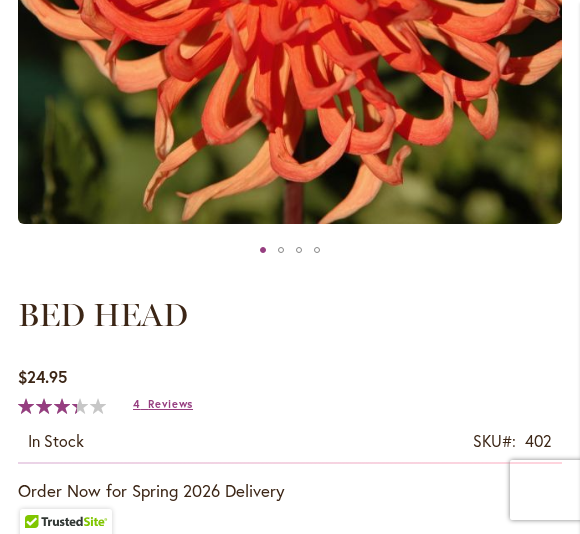 scroll, scrollTop: 676, scrollLeft: 0, axis: vertical 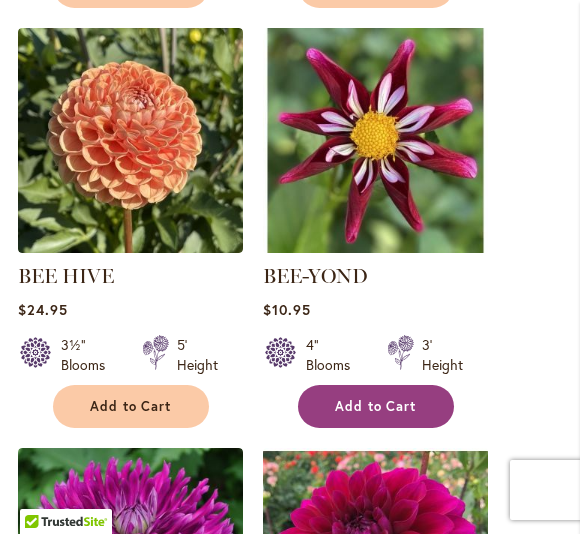 click on "Add to Cart" at bounding box center (376, 406) 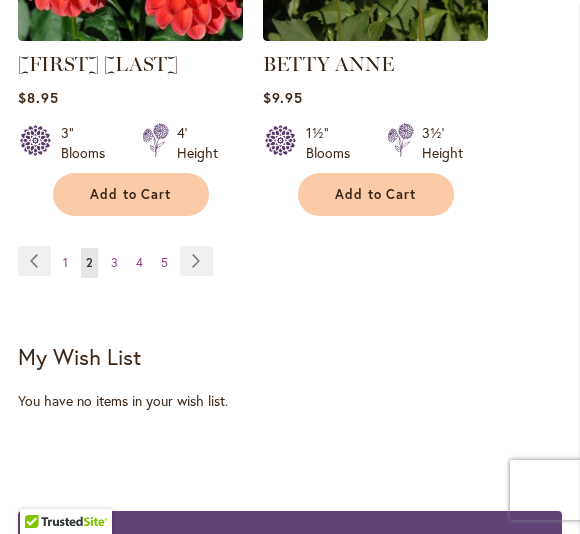 scroll, scrollTop: 3995, scrollLeft: 0, axis: vertical 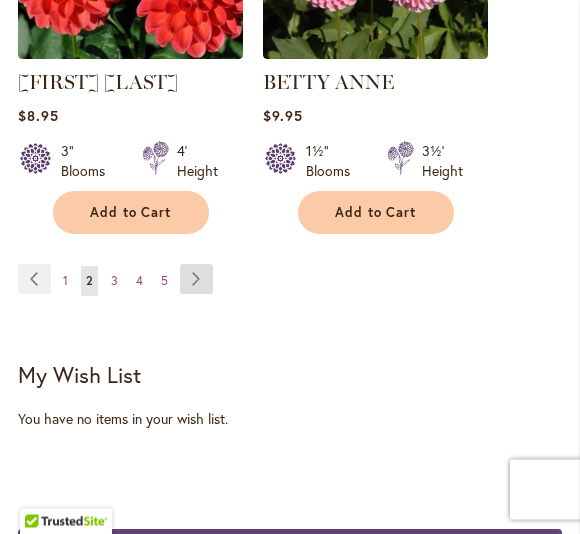 click on "Page
Next" at bounding box center (196, 280) 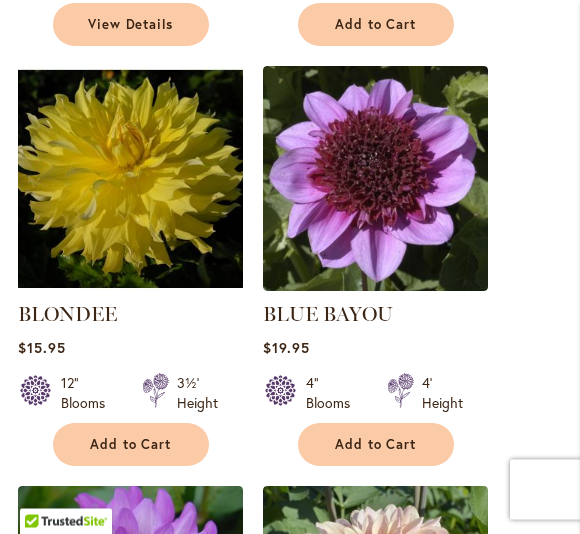scroll, scrollTop: 2031, scrollLeft: 0, axis: vertical 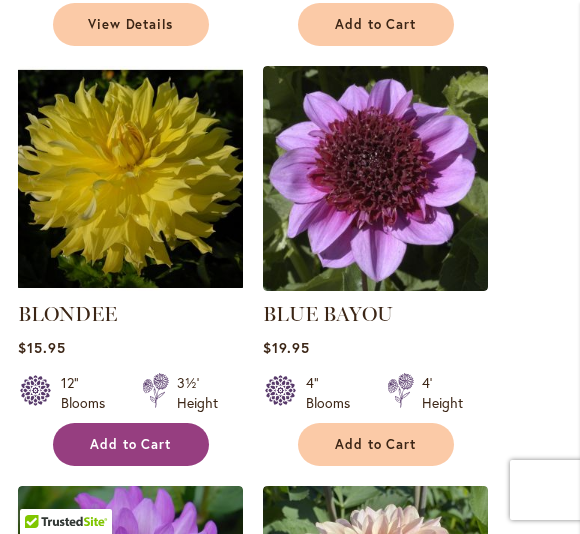 click on "Add to Cart" at bounding box center [131, 444] 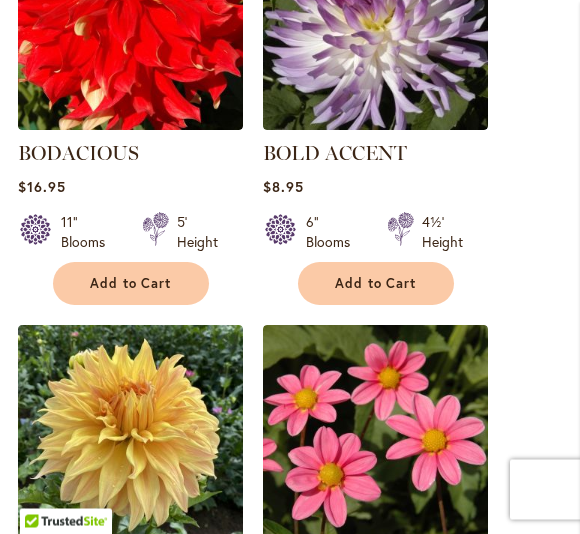 scroll, scrollTop: 3085, scrollLeft: 0, axis: vertical 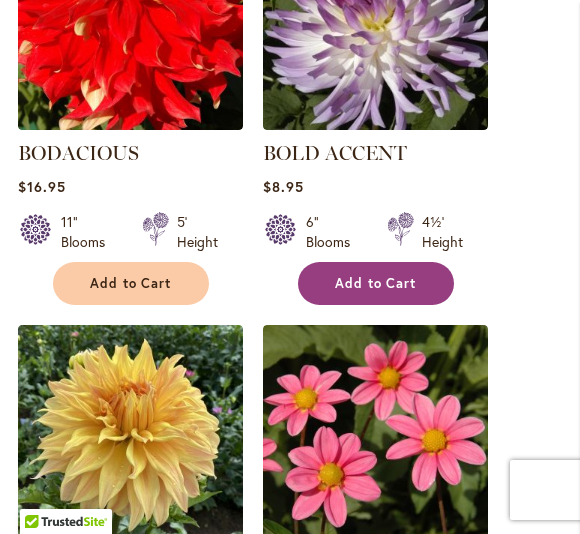 click on "Add to Cart" at bounding box center [376, 283] 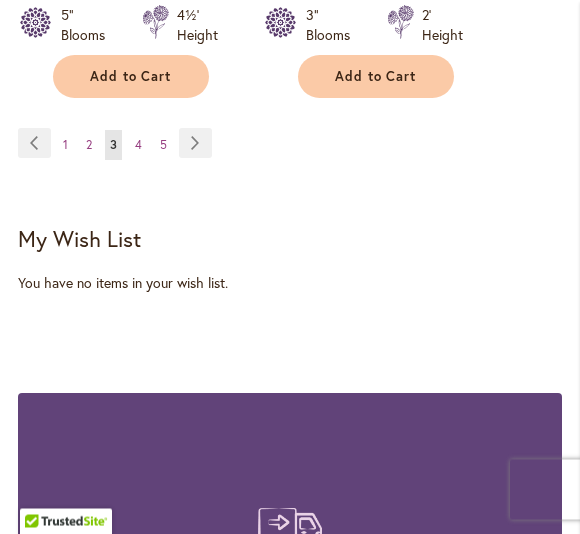 scroll, scrollTop: 4132, scrollLeft: 0, axis: vertical 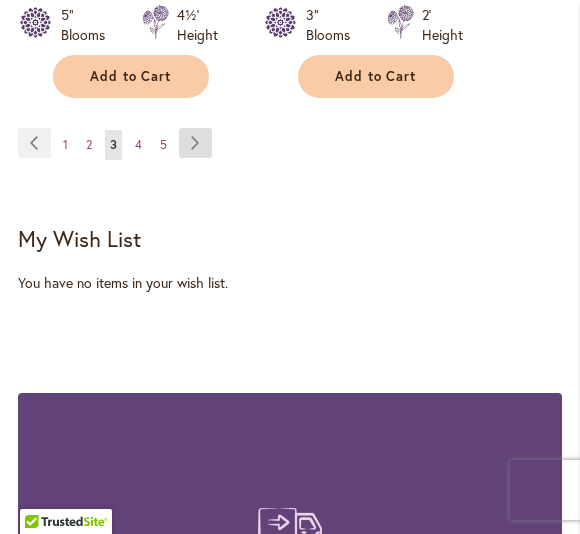 click on "Page
Next" at bounding box center [195, 143] 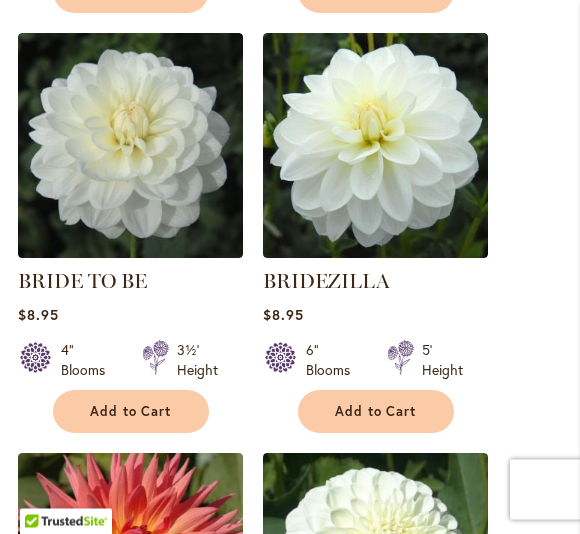 scroll, scrollTop: 1224, scrollLeft: 0, axis: vertical 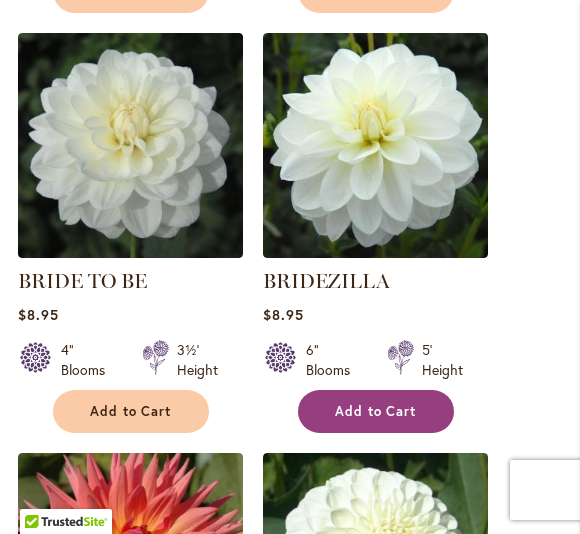 click on "Add to Cart" at bounding box center (376, 411) 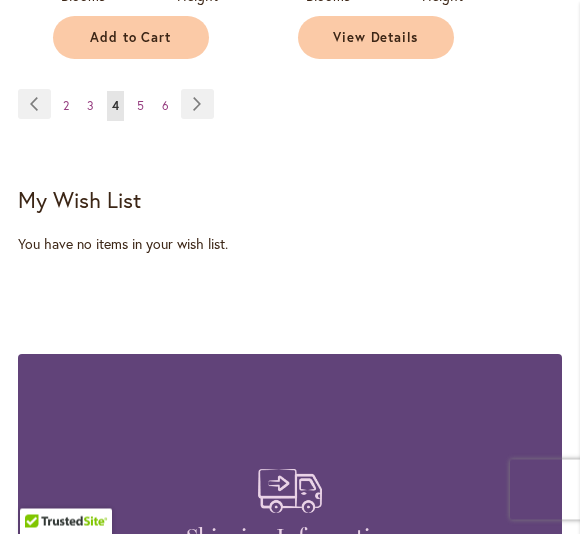scroll, scrollTop: 4199, scrollLeft: 0, axis: vertical 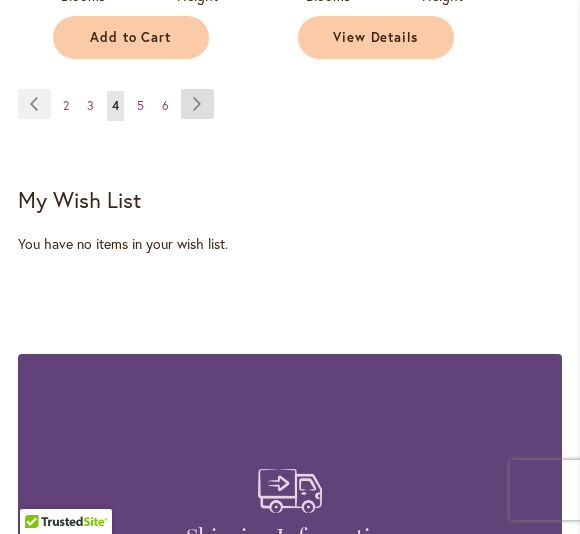 click on "Page
Next" at bounding box center (197, 104) 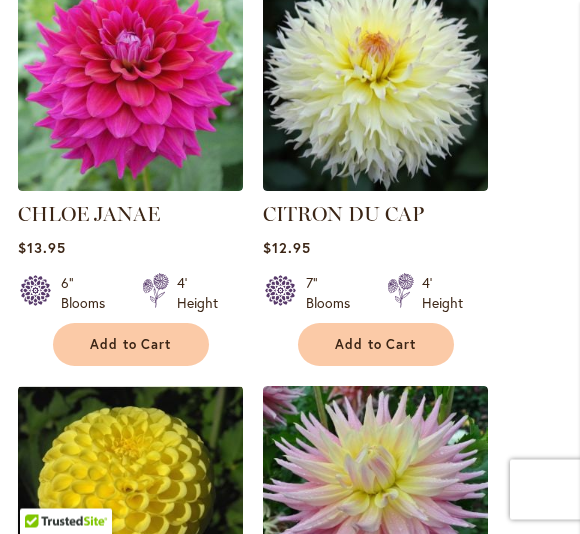 scroll, scrollTop: 2971, scrollLeft: 0, axis: vertical 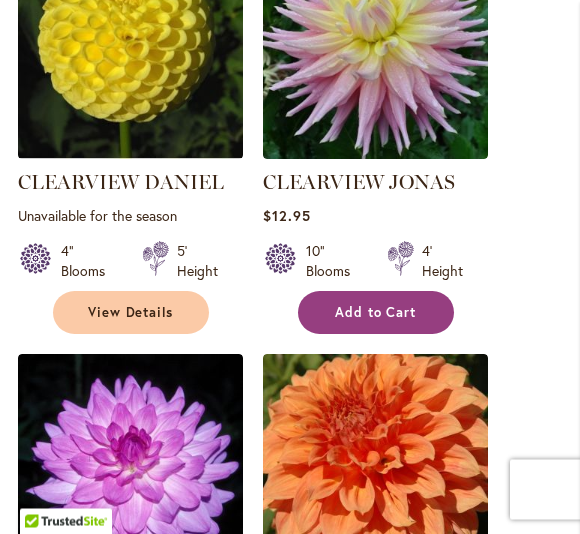 click on "Add to Cart" at bounding box center [376, 313] 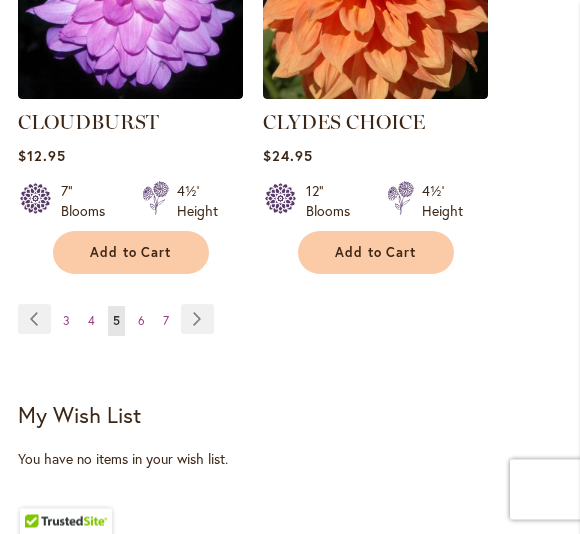 scroll, scrollTop: 4000, scrollLeft: 0, axis: vertical 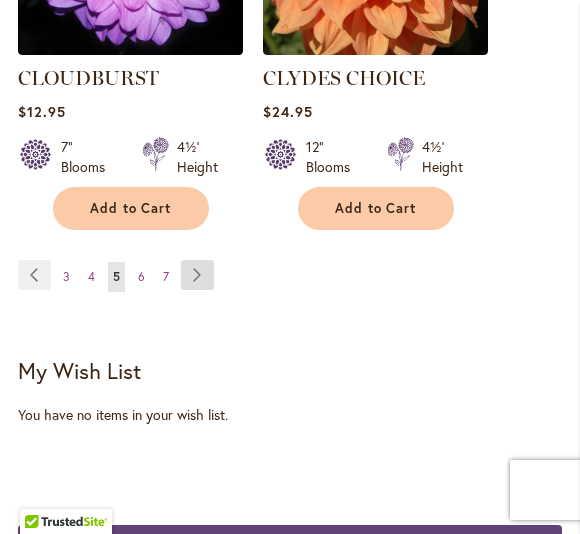 click on "Page
Next" at bounding box center (197, 275) 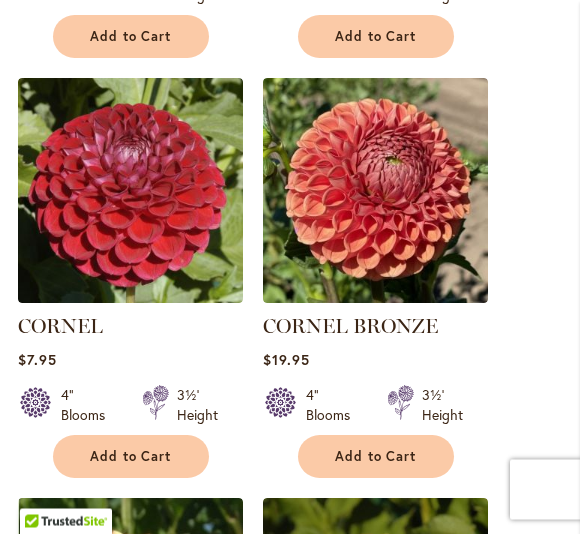 scroll, scrollTop: 1179, scrollLeft: 0, axis: vertical 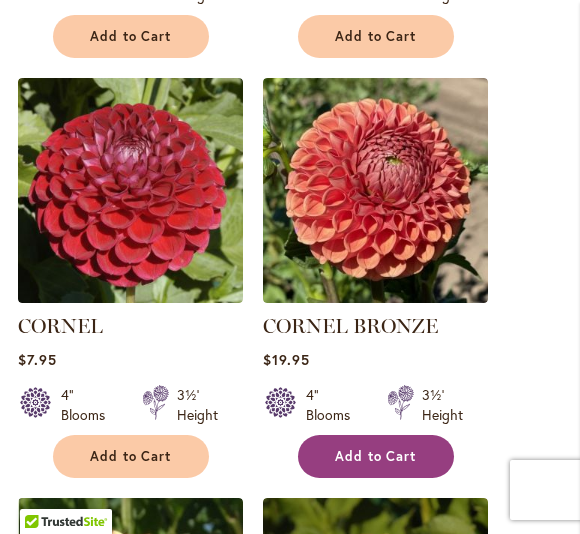 click on "Add to Cart" at bounding box center [376, 456] 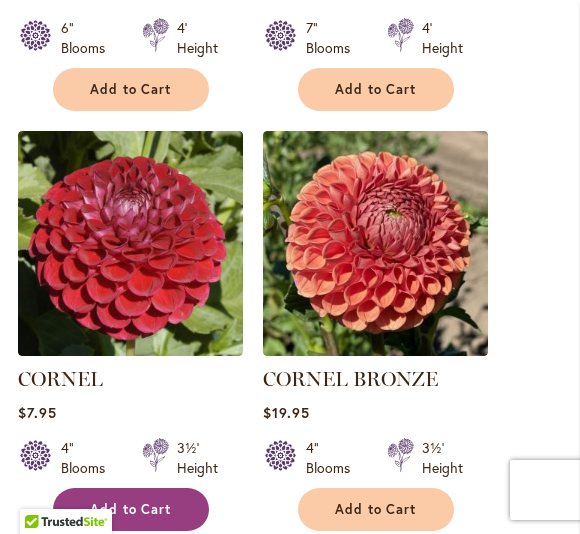 click on "Add to Cart" at bounding box center (131, 509) 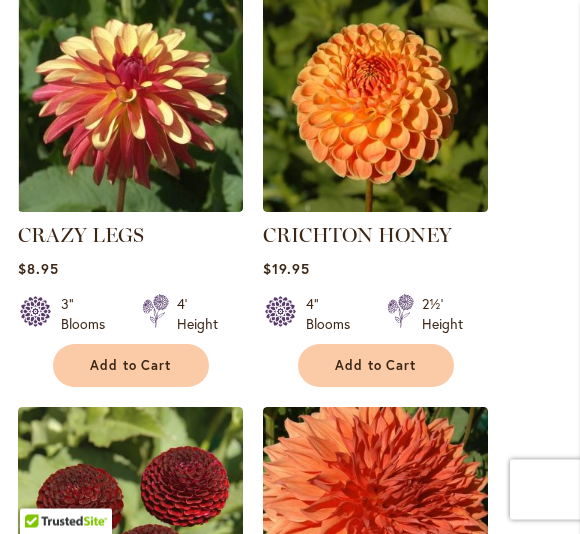 scroll, scrollTop: 1743, scrollLeft: 0, axis: vertical 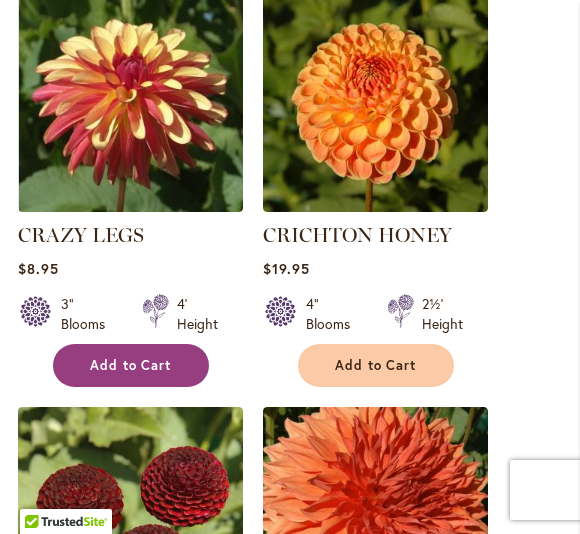 click on "Add to Cart" at bounding box center [131, 365] 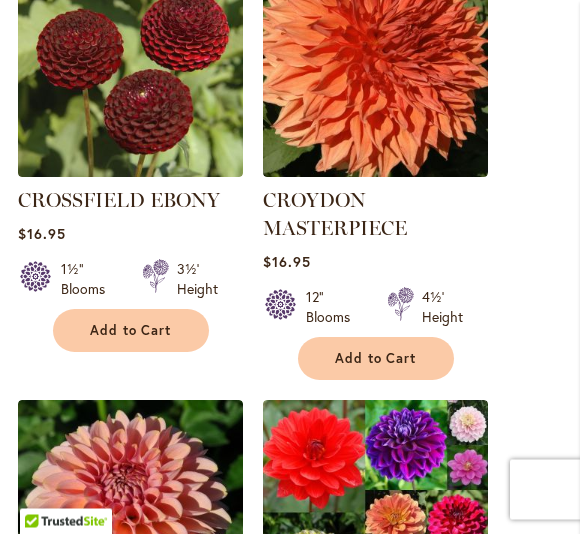 scroll, scrollTop: 2198, scrollLeft: 0, axis: vertical 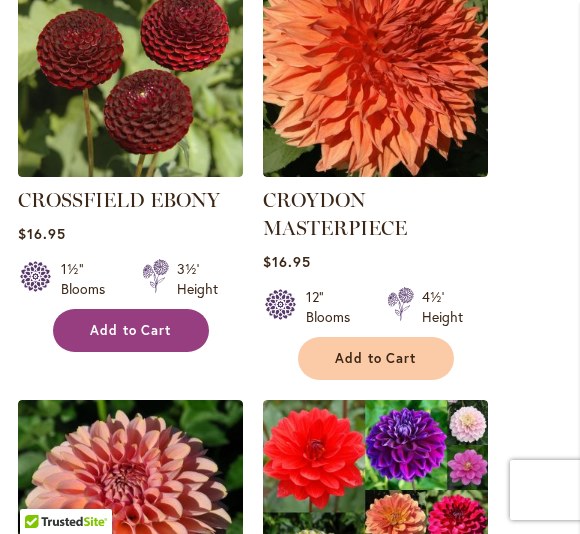 click on "Add to Cart" at bounding box center [131, 330] 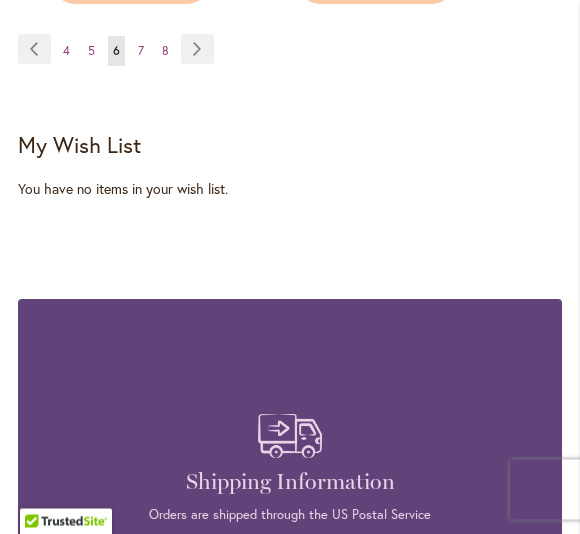 scroll, scrollTop: 4274, scrollLeft: 0, axis: vertical 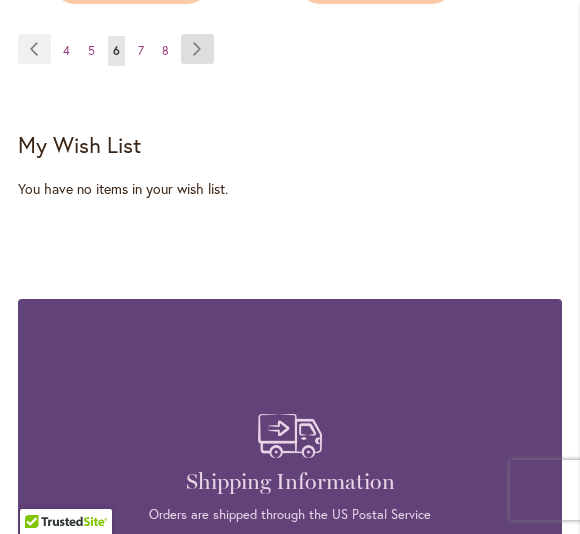 click on "Page
Next" at bounding box center (197, 49) 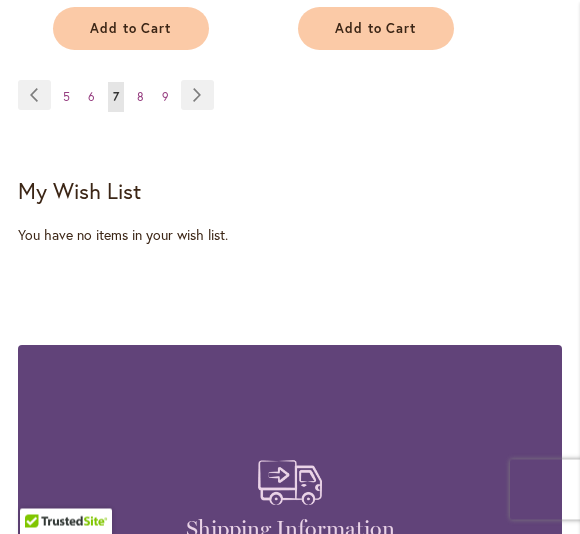 scroll, scrollTop: 4127, scrollLeft: 0, axis: vertical 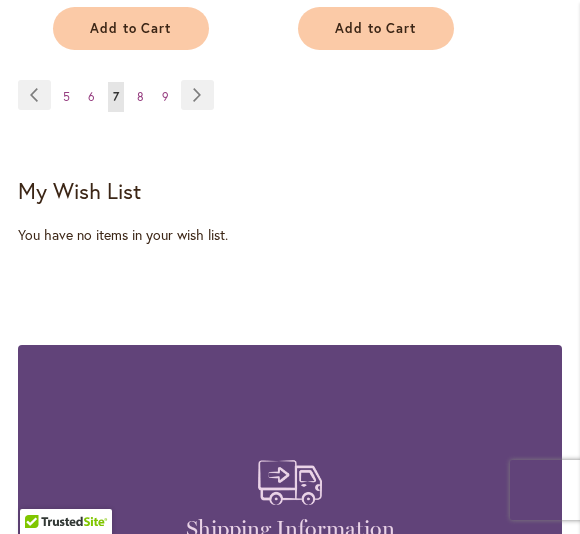 click on "Page
Page
Previous
Page
5
Page
6
You're currently reading page
7" at bounding box center [290, 108] 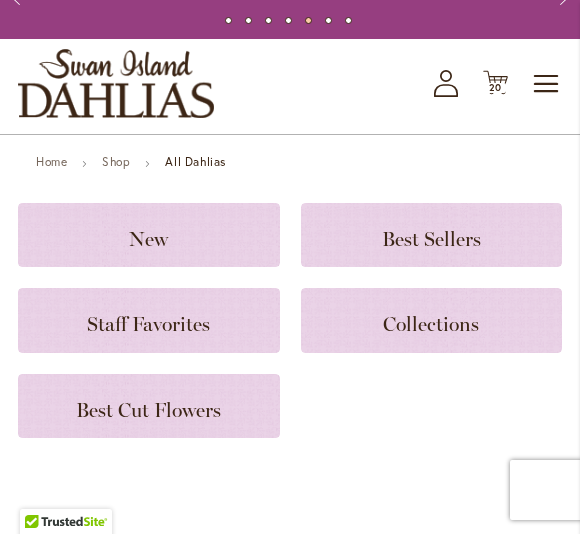 scroll, scrollTop: 0, scrollLeft: 0, axis: both 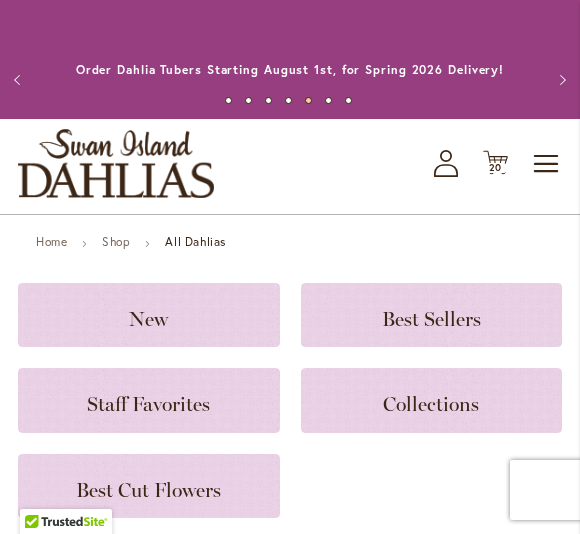 click on "Toggle Nav
Shop
All Shop
Dahlia Tubers
Collections
Fresh Cut Dahlias
Gardening Supplies
Gift Cards
Request a Catalog
Gifts, Clothing & Specialty Items" at bounding box center [290, 166] 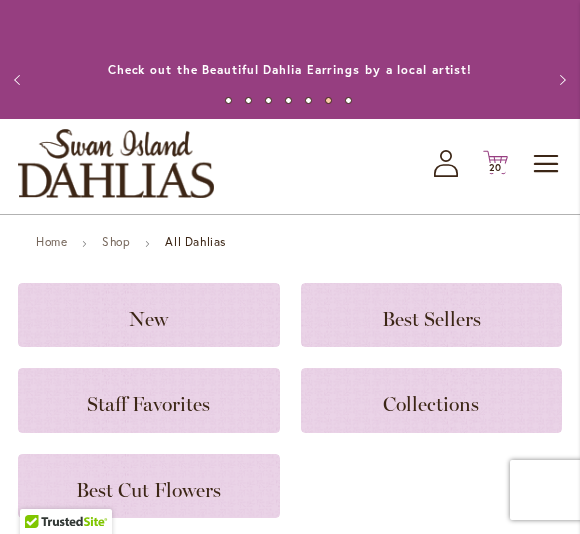 click on "Cart
.cls-1 {
fill: #231f20;
}" 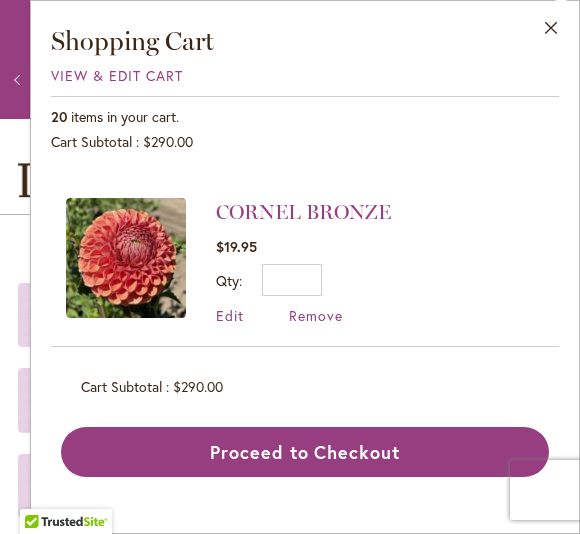 scroll, scrollTop: 490, scrollLeft: 0, axis: vertical 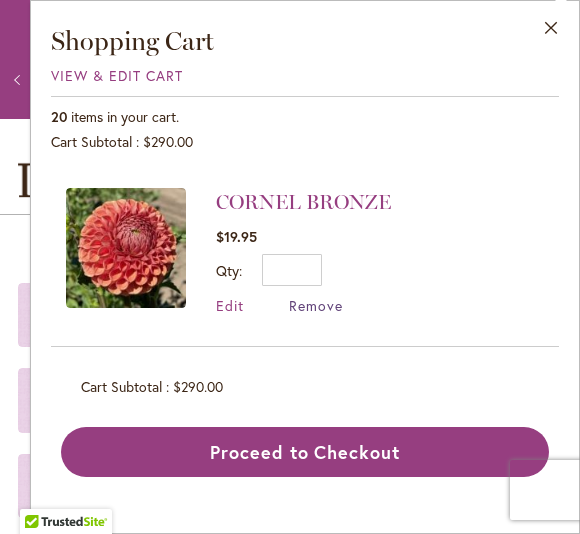 click on "Remove" at bounding box center (316, 305) 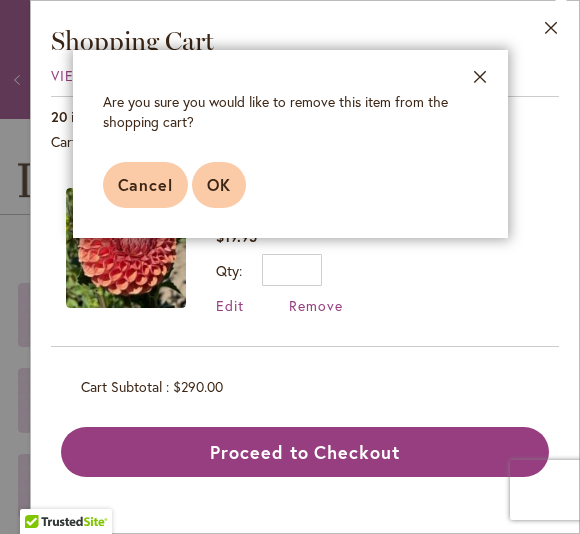 click on "OK" at bounding box center (219, 185) 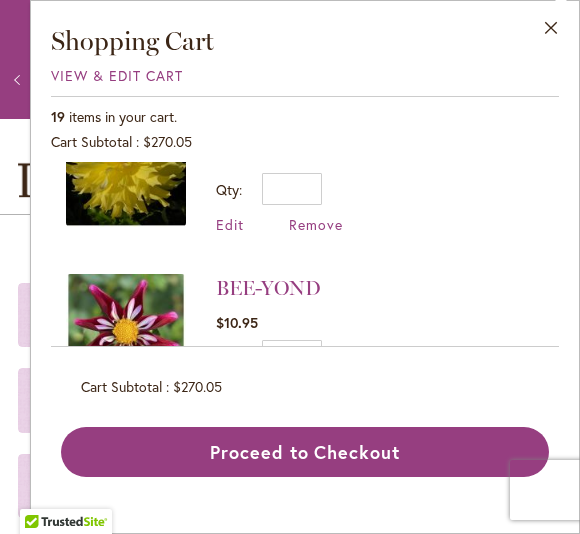 scroll, scrollTop: 1073, scrollLeft: 0, axis: vertical 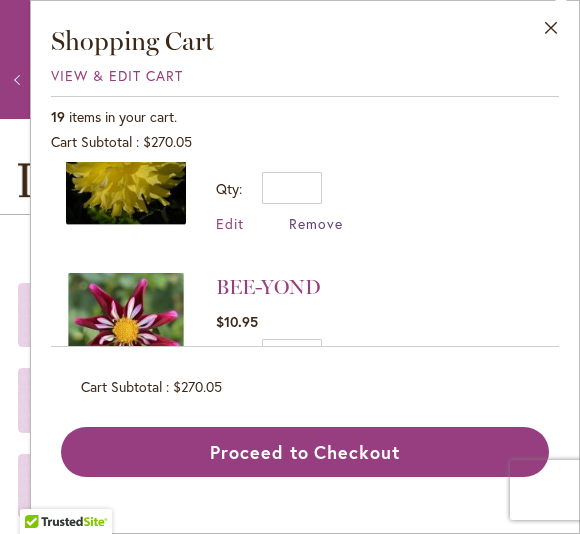 click on "Remove" at bounding box center [316, 223] 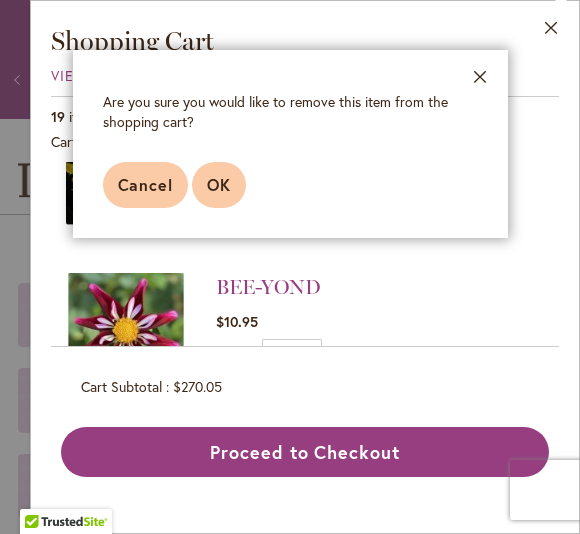 click on "OK" at bounding box center [219, 185] 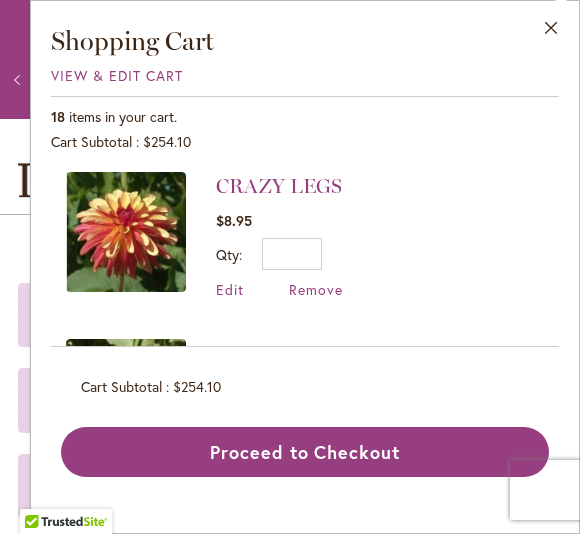 scroll, scrollTop: 174, scrollLeft: 0, axis: vertical 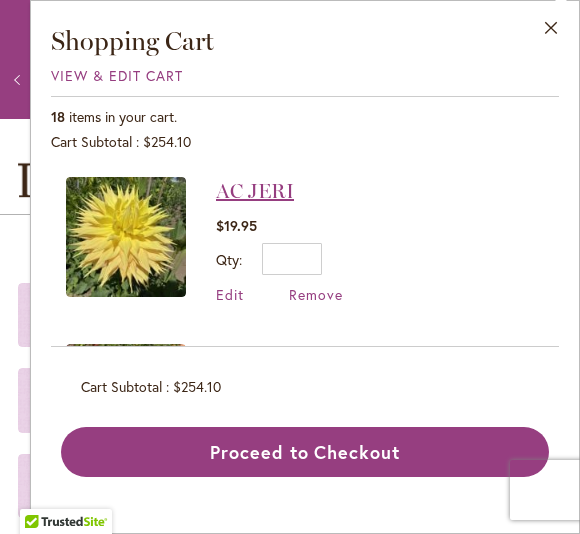 click on "AC JERI" at bounding box center [255, 191] 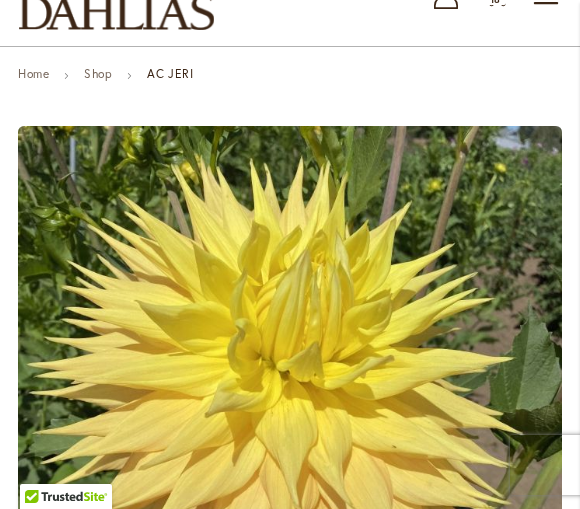 scroll, scrollTop: 161, scrollLeft: 0, axis: vertical 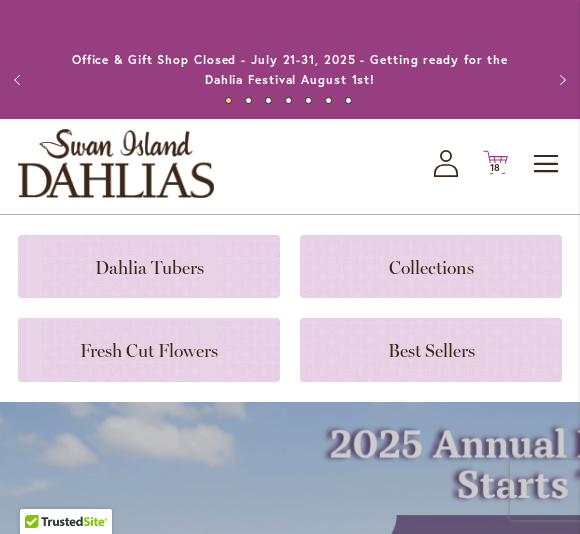 click on "Cart
.cls-1 {
fill: #231f20;
}" 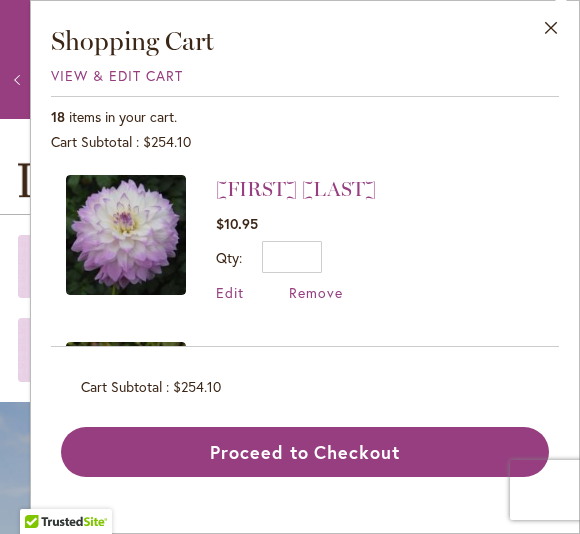 scroll, scrollTop: 1506, scrollLeft: 0, axis: vertical 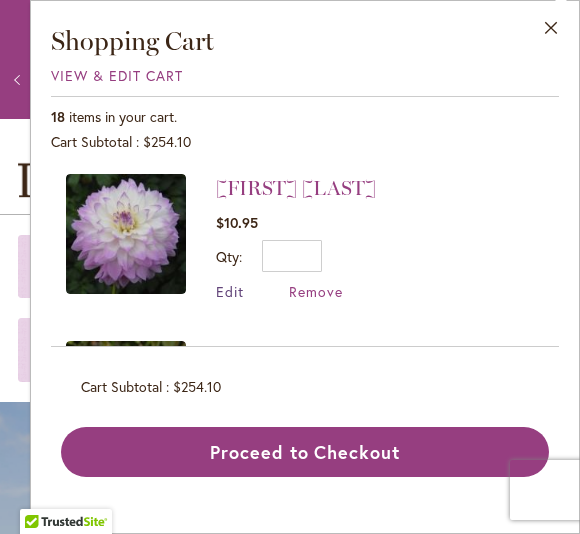click on "Edit" at bounding box center (230, 291) 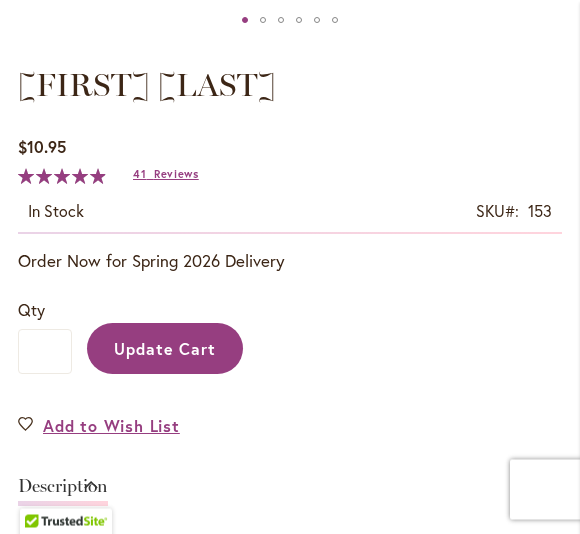 scroll, scrollTop: 852, scrollLeft: 0, axis: vertical 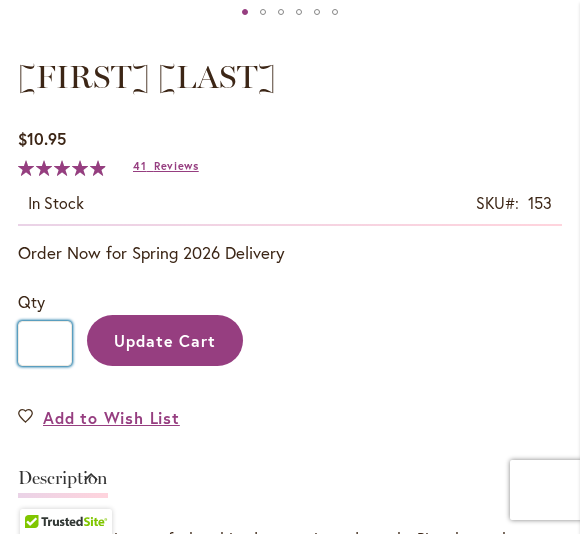 click on "*" at bounding box center (45, 343) 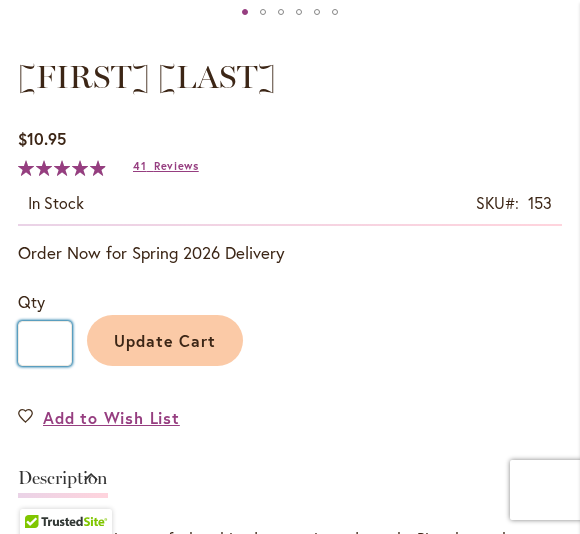 type on "*" 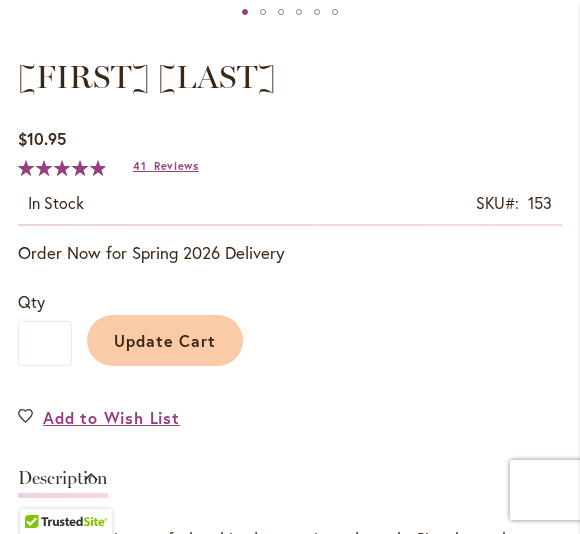 click on "Update Cart" at bounding box center (165, 340) 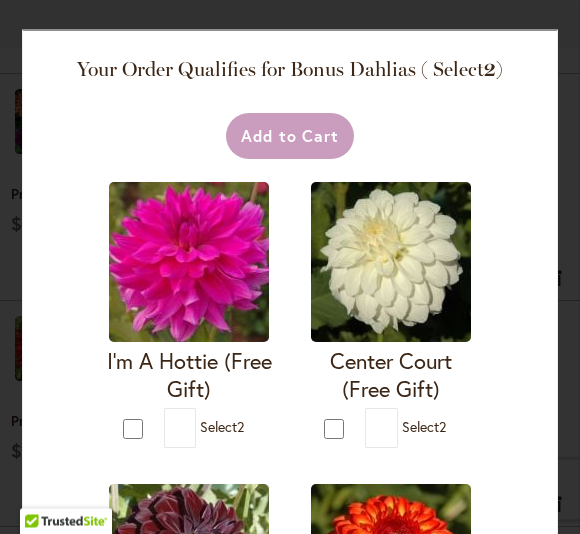 scroll, scrollTop: 753, scrollLeft: 0, axis: vertical 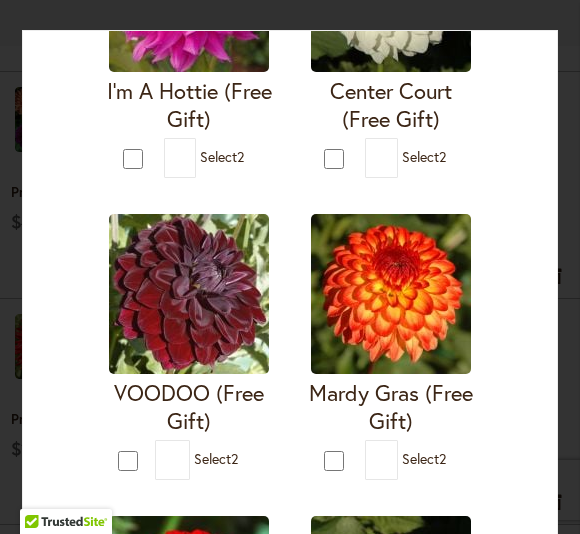 type on "*" 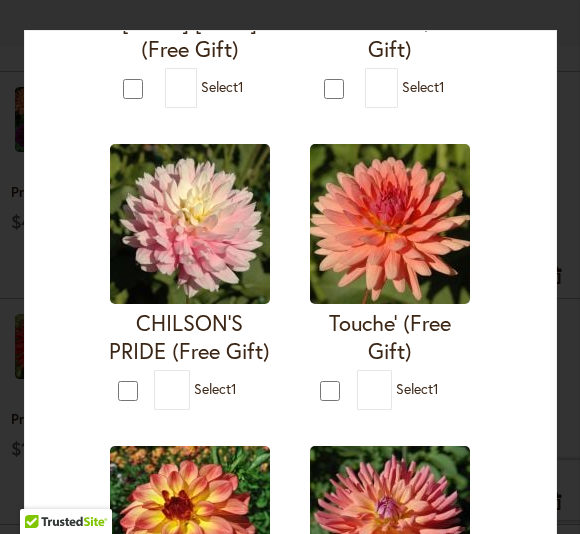scroll, scrollTop: 1857, scrollLeft: 0, axis: vertical 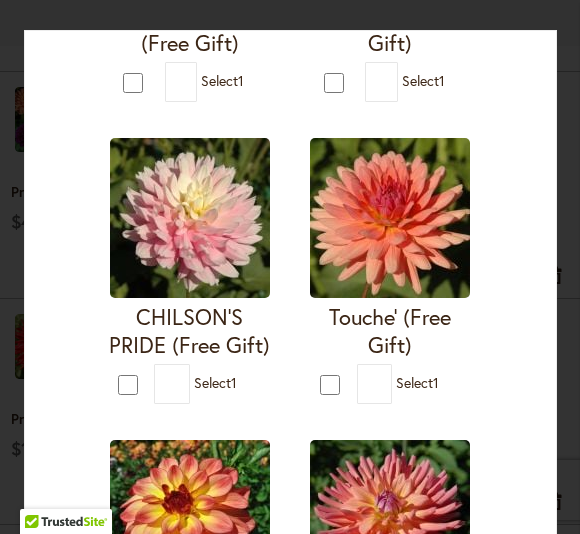 type on "*" 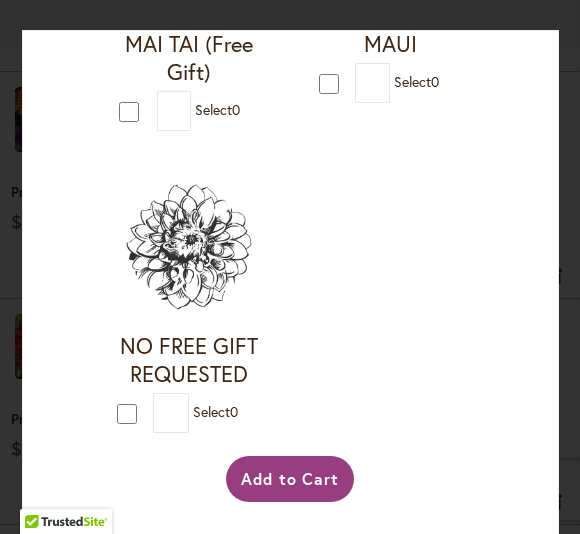 scroll, scrollTop: 2510, scrollLeft: 0, axis: vertical 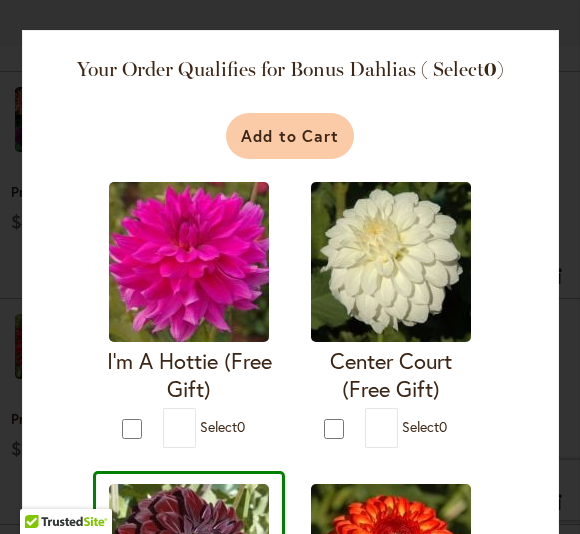 click on "Add to Cart" at bounding box center (290, 136) 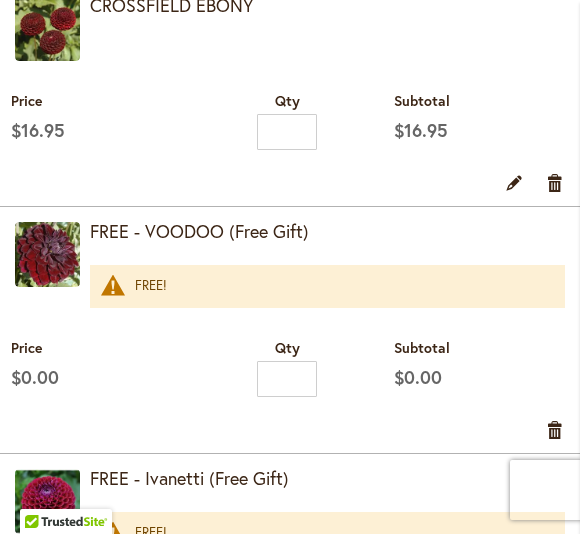 scroll, scrollTop: 4473, scrollLeft: 0, axis: vertical 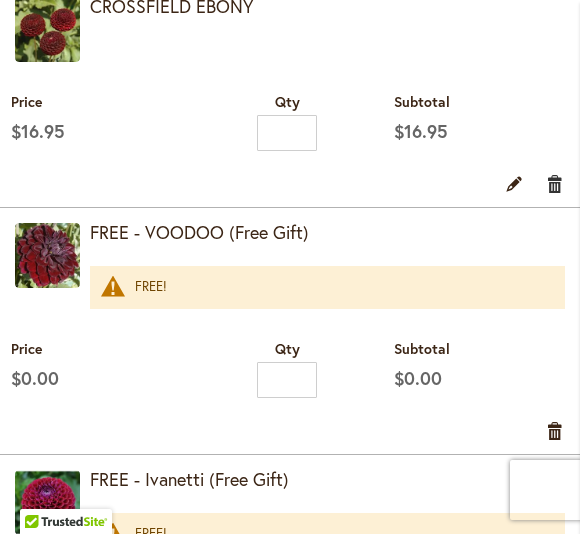 click on "Remove item" at bounding box center [555, 183] 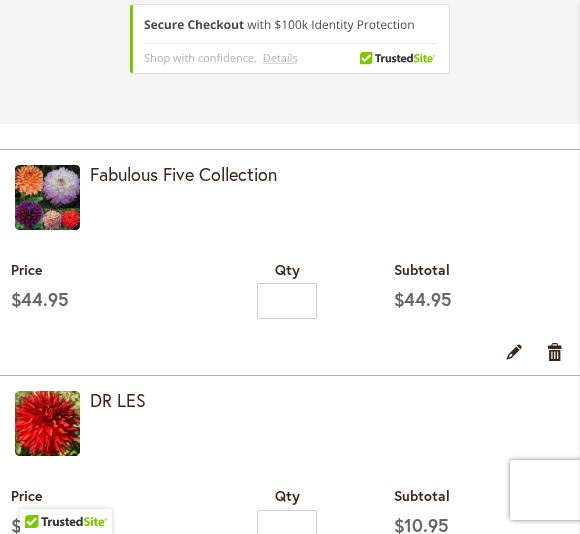 scroll, scrollTop: 575, scrollLeft: 0, axis: vertical 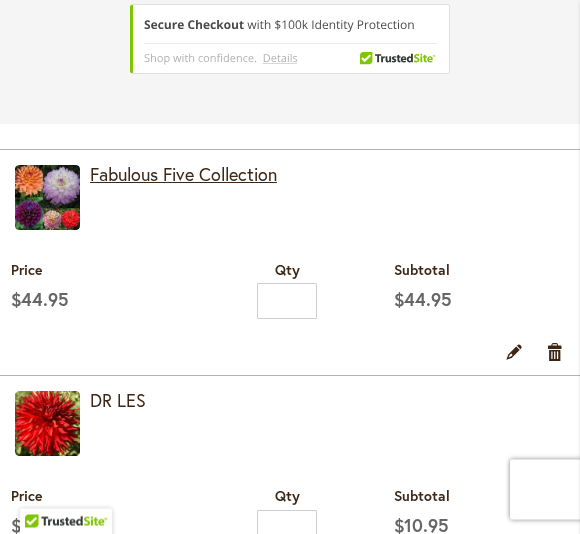 click on "Fabulous Five Collection" at bounding box center (183, 175) 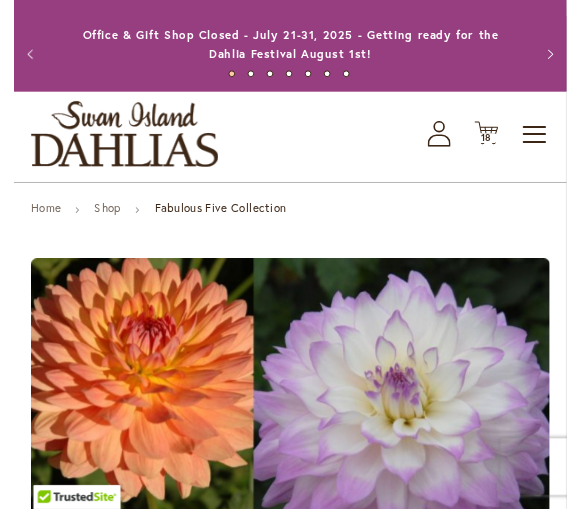 scroll, scrollTop: 0, scrollLeft: 0, axis: both 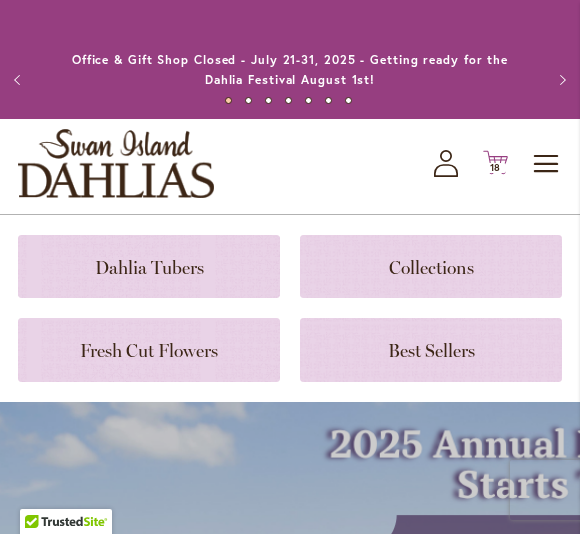 click on "Cart
.cls-1 {
fill: #231f20;
}" 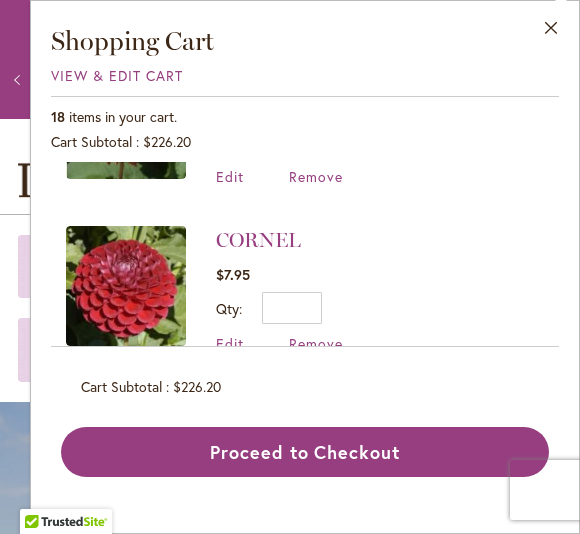 scroll, scrollTop: 458, scrollLeft: 0, axis: vertical 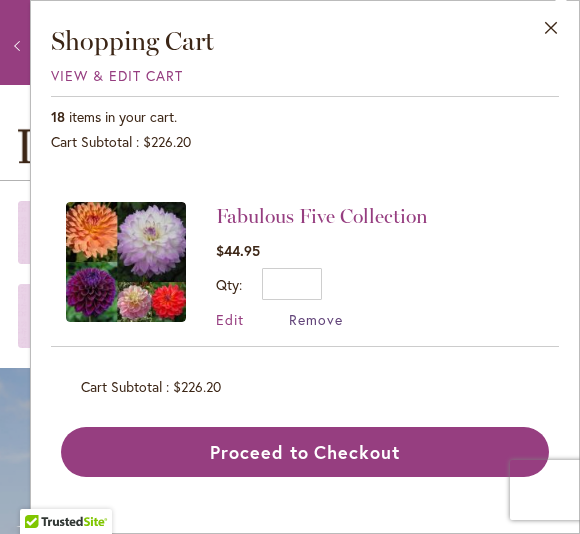 click on "Remove" at bounding box center (316, 319) 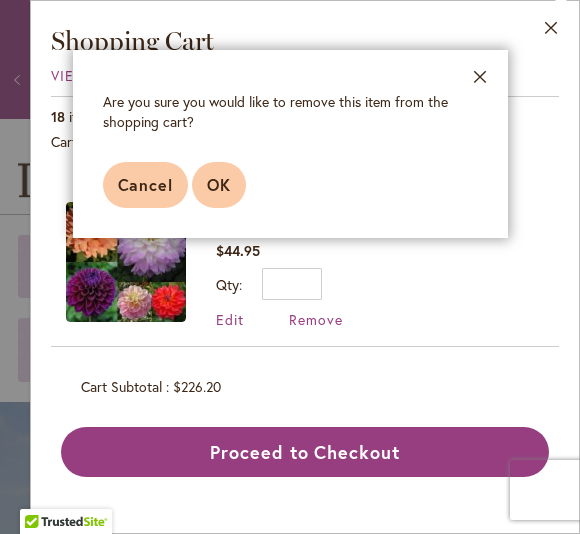click on "OK" at bounding box center [219, 185] 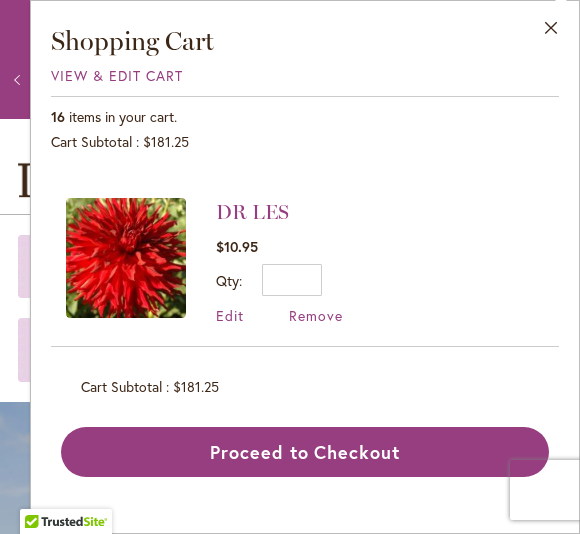 scroll, scrollTop: 2482, scrollLeft: 0, axis: vertical 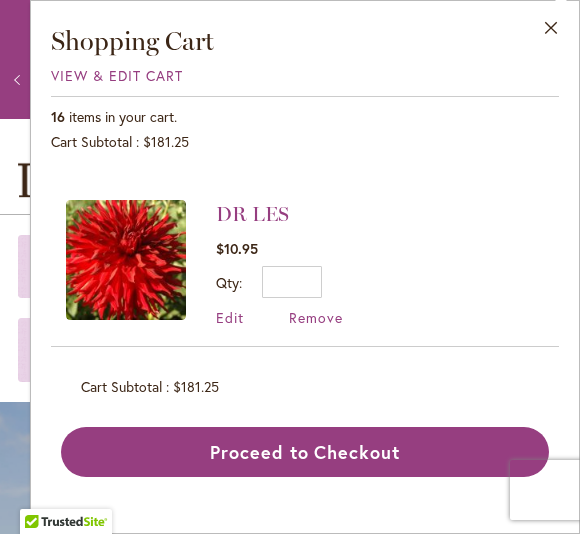 click on "DR LES
$10.95
Qty
*
Update
Edit
Remove" at bounding box center [305, 263] 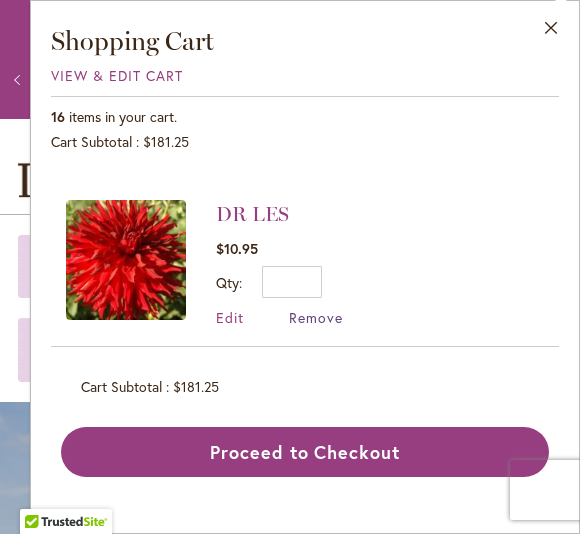 click on "Remove" at bounding box center (316, 317) 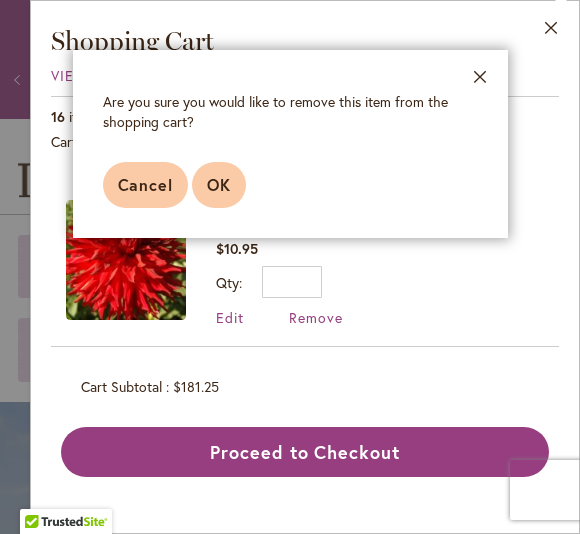 click on "OK" at bounding box center (219, 185) 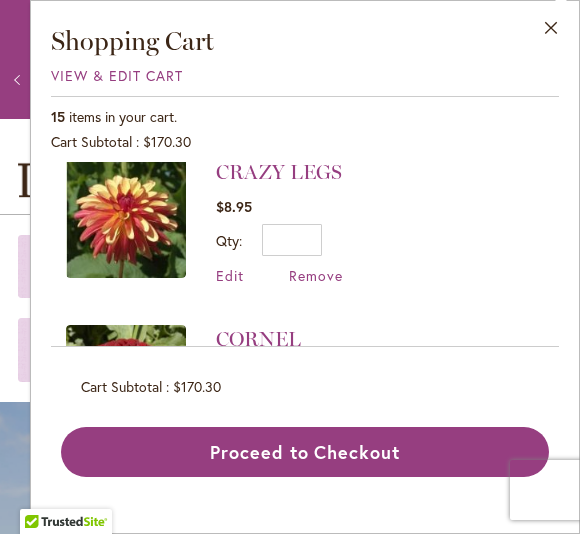 scroll, scrollTop: 189, scrollLeft: 0, axis: vertical 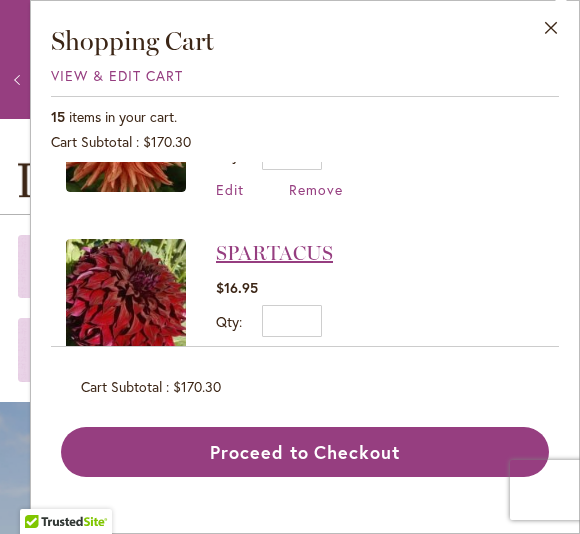click on "SPARTACUS" at bounding box center [274, 253] 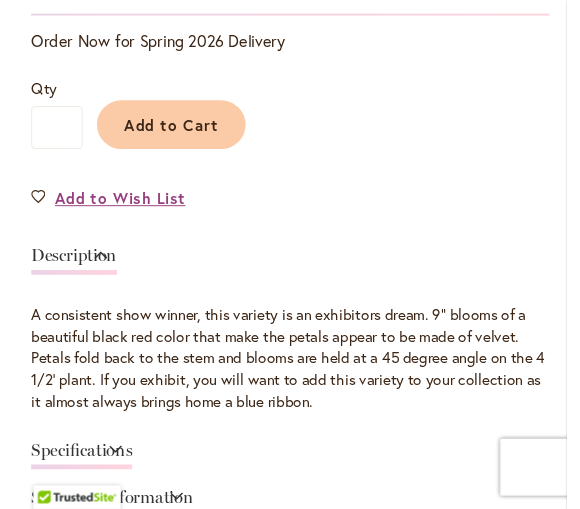 scroll, scrollTop: 458, scrollLeft: 0, axis: vertical 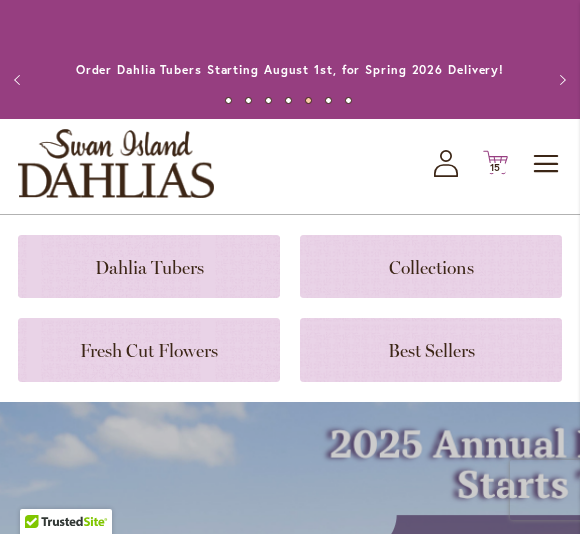 click on "15
15
items" at bounding box center (496, 168) 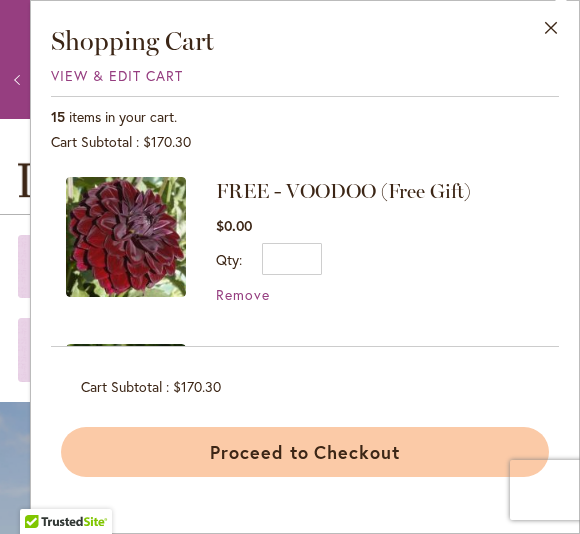 click on "Proceed to Checkout" at bounding box center (305, 452) 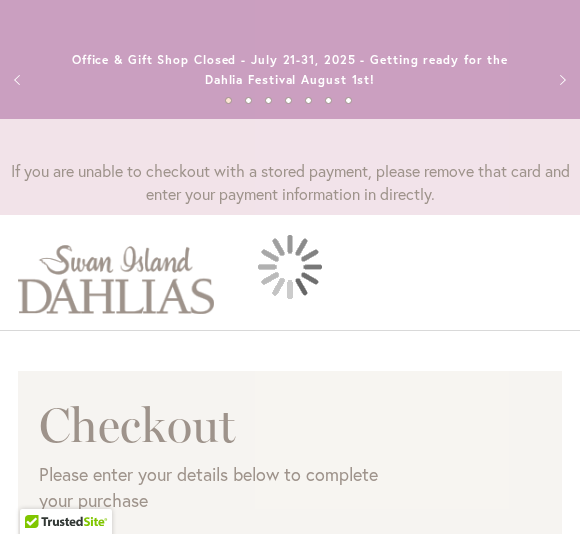 scroll, scrollTop: 0, scrollLeft: 0, axis: both 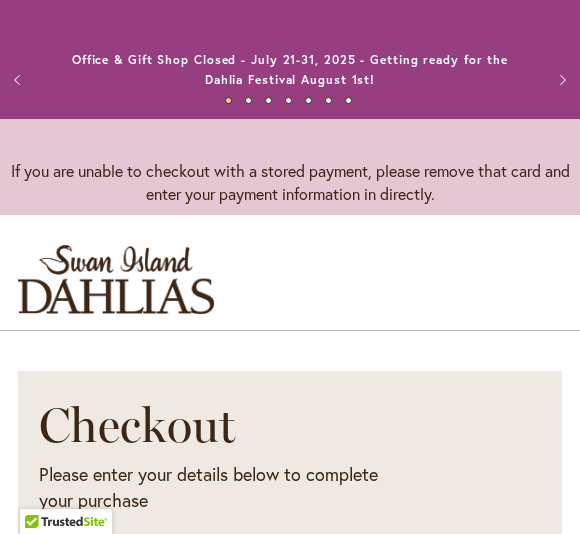 select on "**" 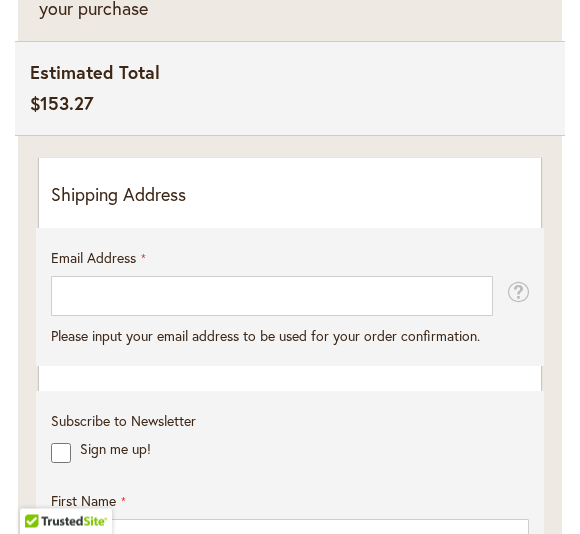 scroll, scrollTop: 492, scrollLeft: 0, axis: vertical 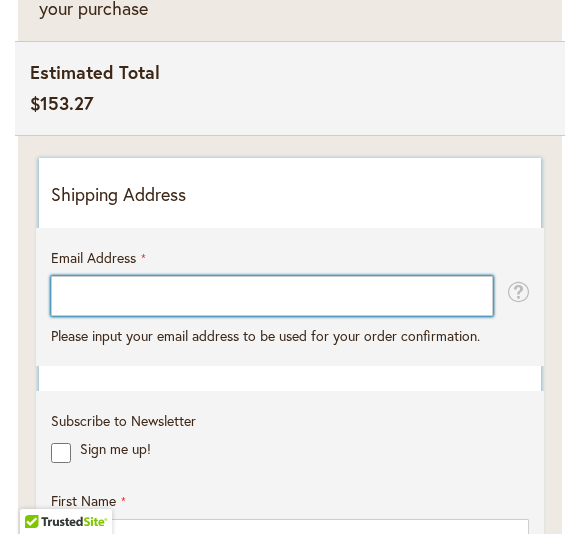 click on "Email Address" at bounding box center (272, 296) 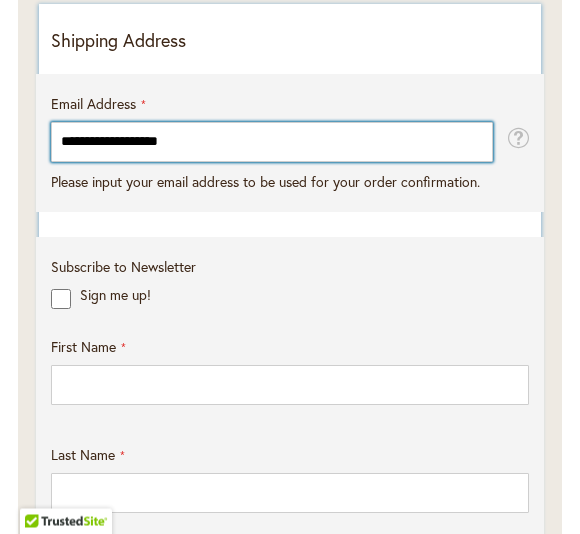 type on "**********" 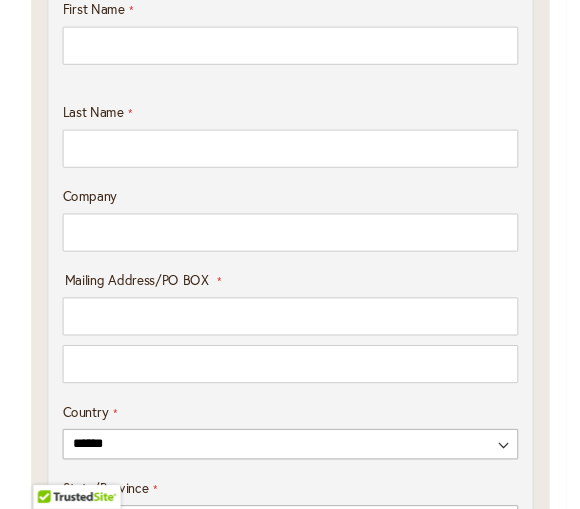 scroll, scrollTop: 973, scrollLeft: 0, axis: vertical 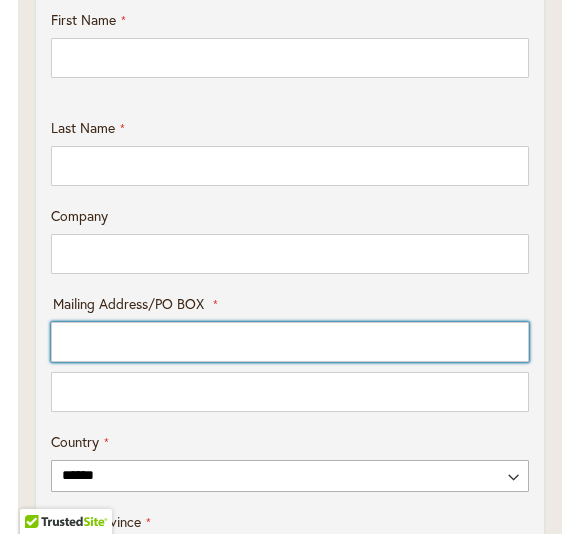 click on "Mailing Address/PO BOX: Line 1" at bounding box center [290, 342] 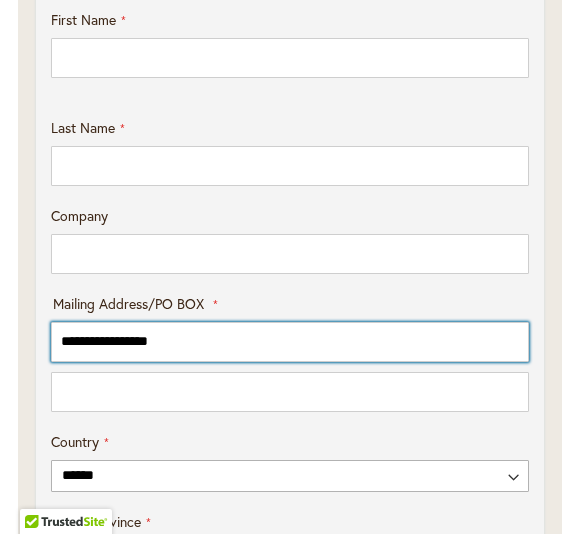 type on "**********" 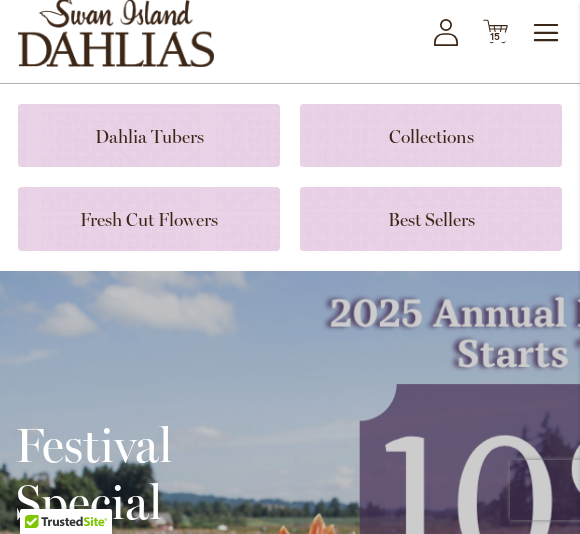 scroll, scrollTop: 74, scrollLeft: 0, axis: vertical 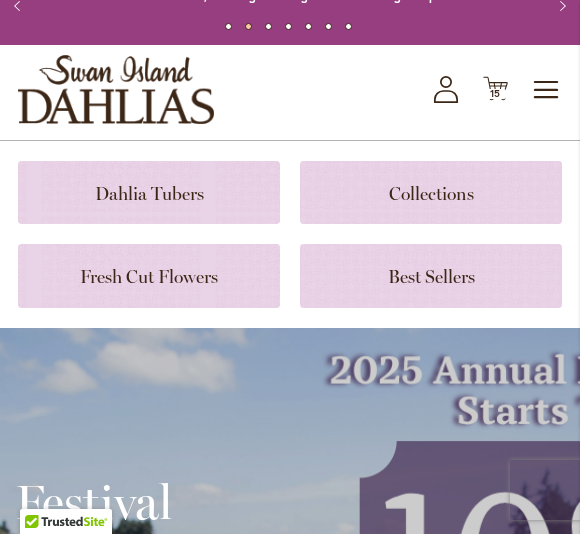 click on "Toggle Nav
Shop
All Shop
Dahlia Tubers
Collections
Fresh Cut Dahlias
Gardening Supplies
Gift Cards
Request a Catalog
Gifts, Clothing & Specialty Items" at bounding box center (290, 92) 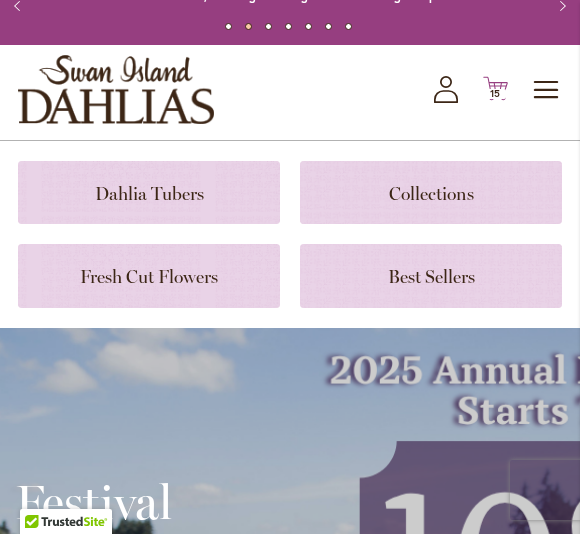 click on "Cart
.cls-1 {
fill: #231f20;
}" 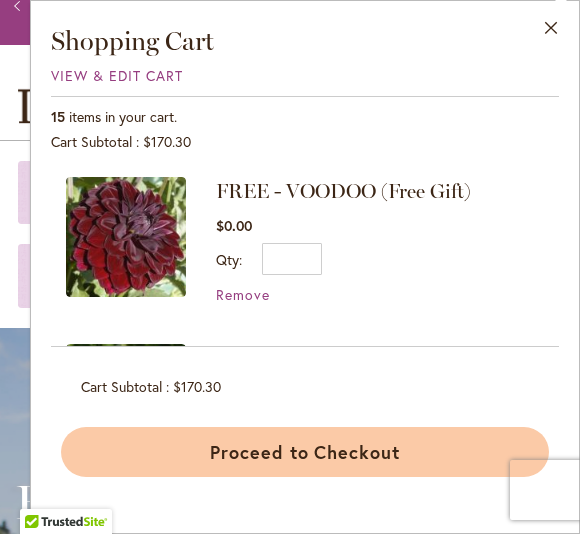 click on "Proceed to Checkout" at bounding box center [305, 452] 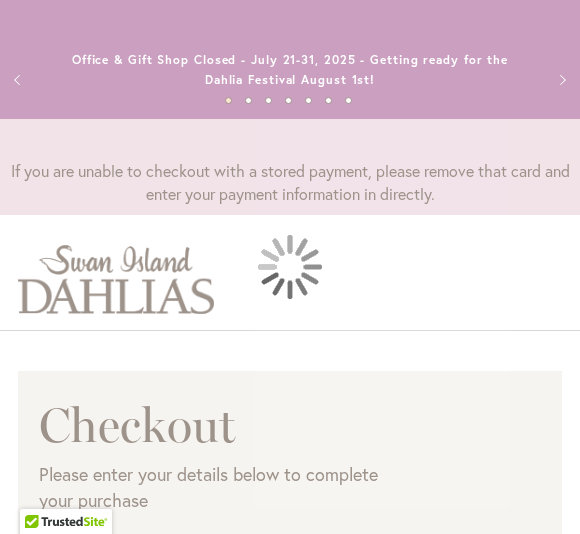 scroll, scrollTop: 0, scrollLeft: 0, axis: both 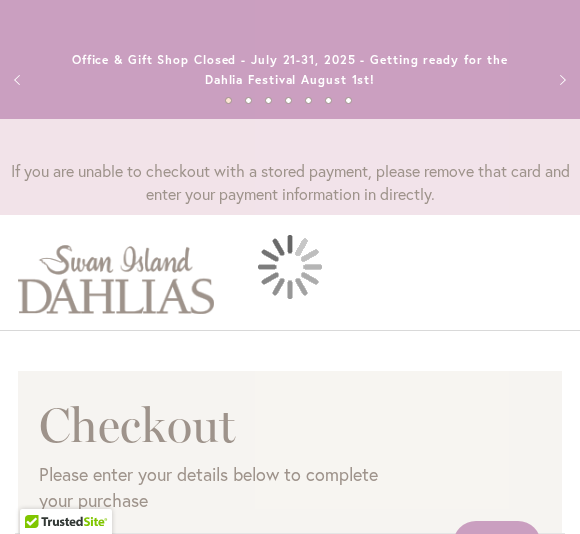select on "**" 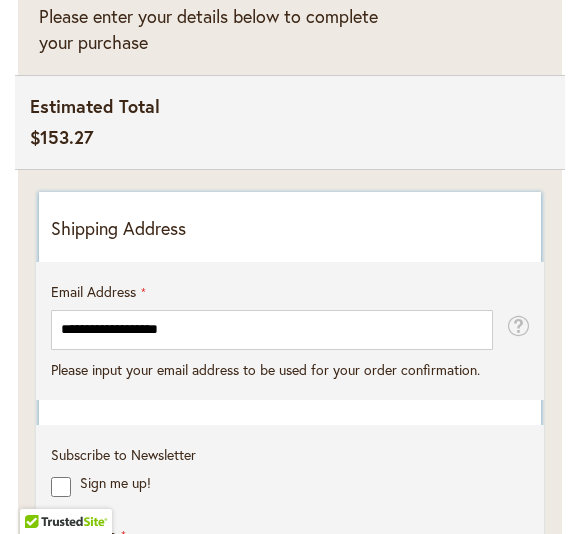 click on "Shipping Address" at bounding box center [290, 229] 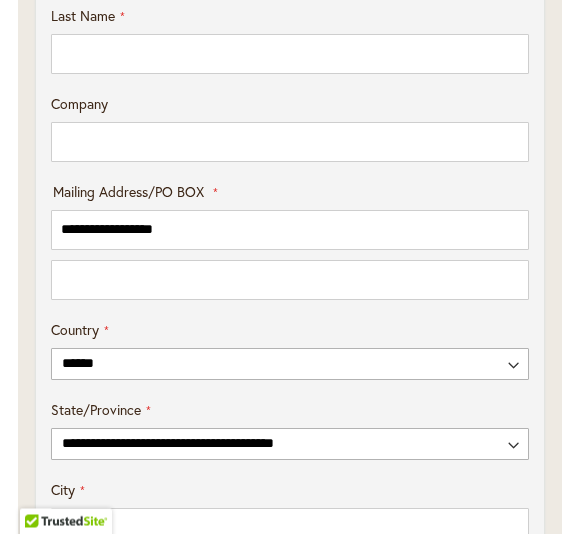 scroll, scrollTop: 1085, scrollLeft: 0, axis: vertical 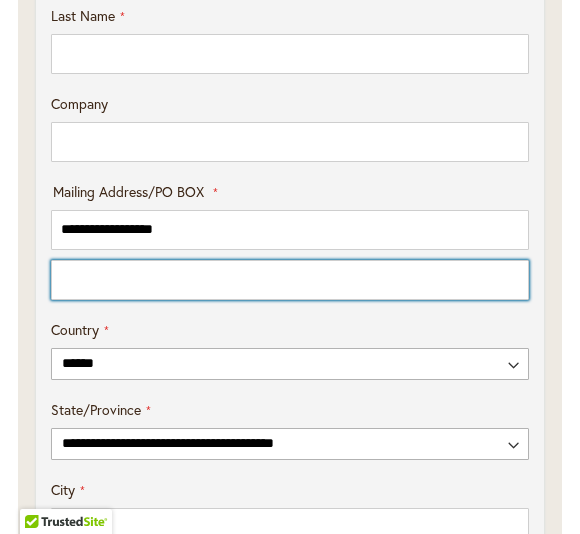 click on "Mailing Address/PO BOX: Line 2" at bounding box center (290, 280) 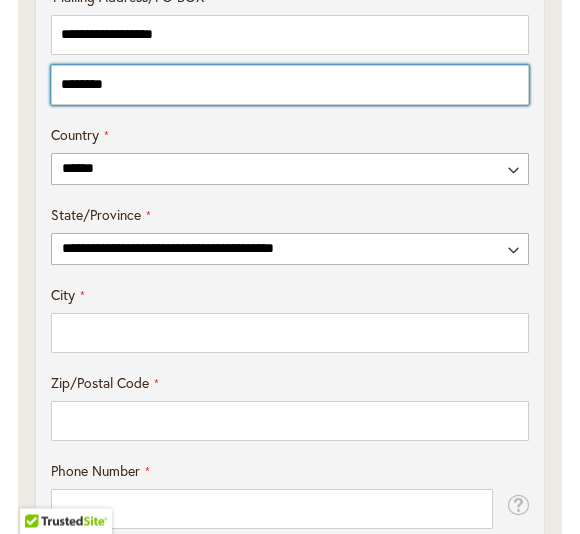 scroll, scrollTop: 1281, scrollLeft: 0, axis: vertical 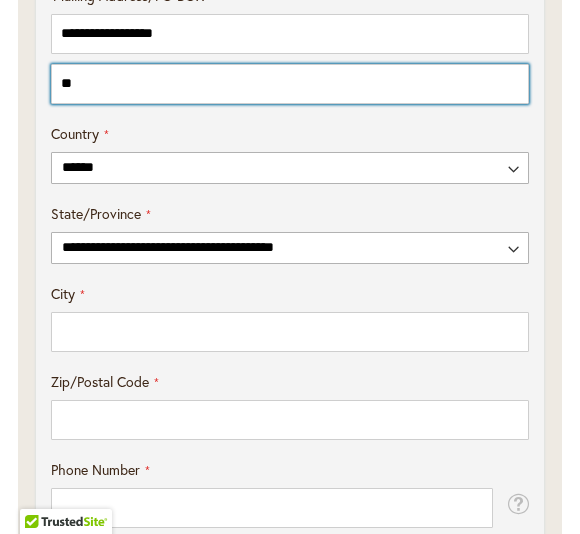 type on "*" 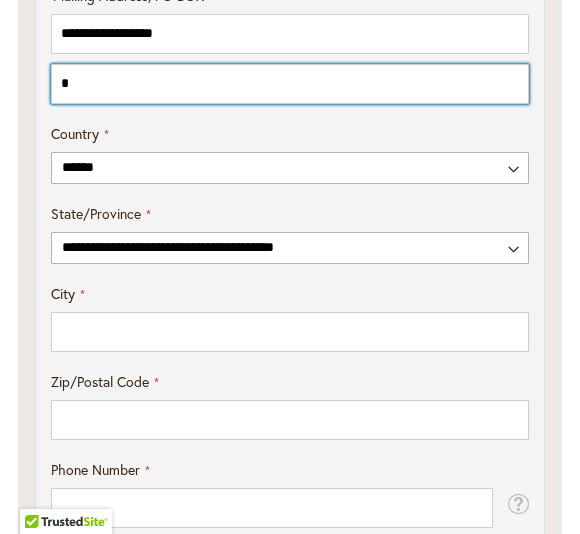 type 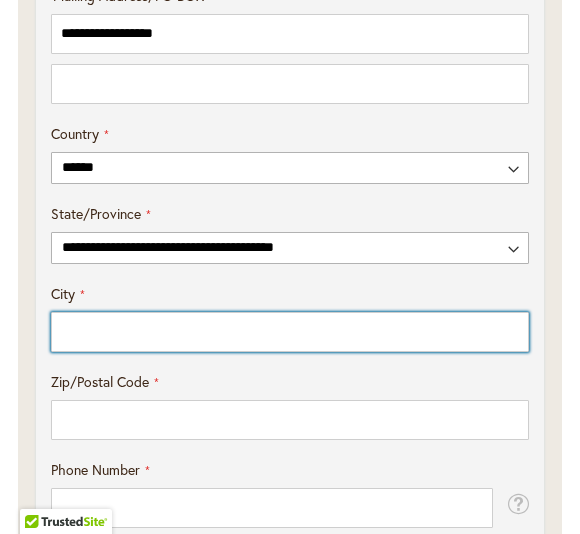 click on "City" at bounding box center [290, 332] 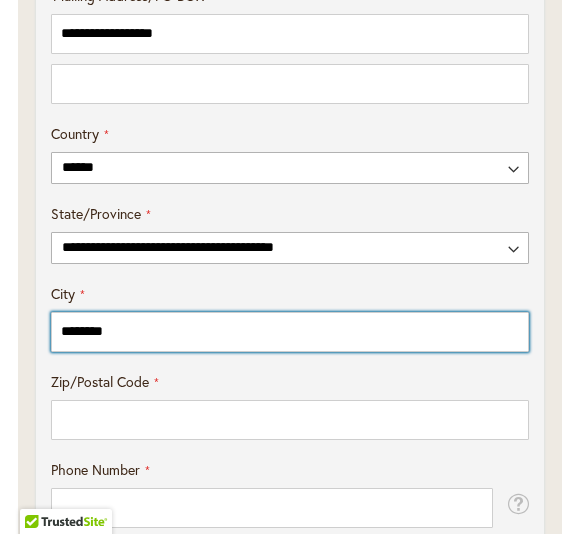 type on "********" 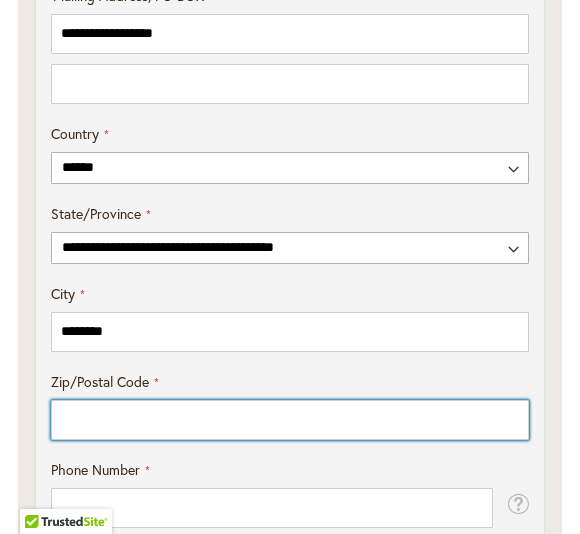 click on "Zip/Postal Code" at bounding box center [290, 420] 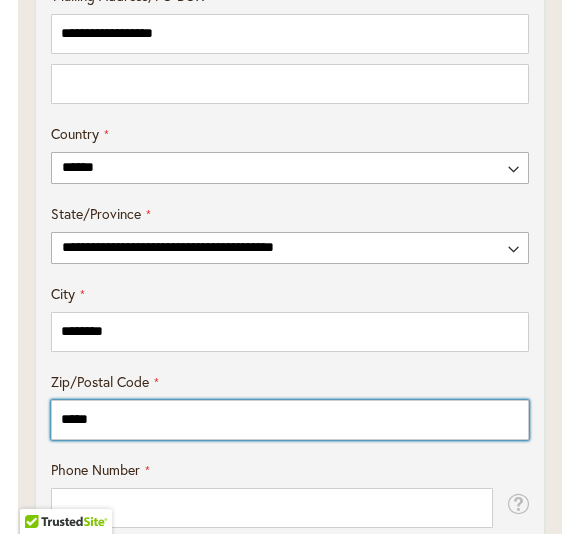 type on "*****" 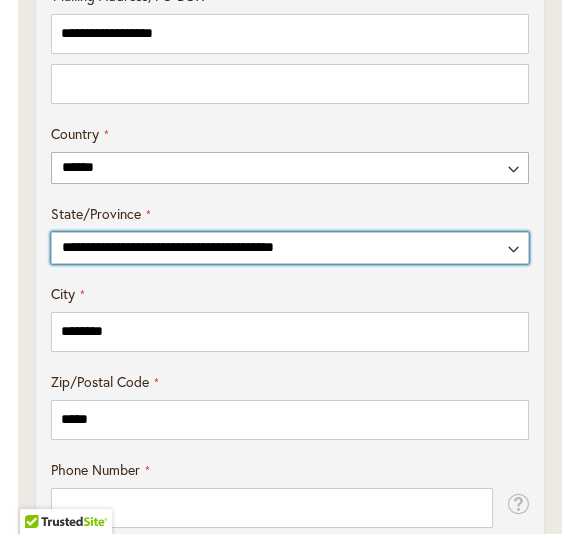 click on "**********" at bounding box center [290, 248] 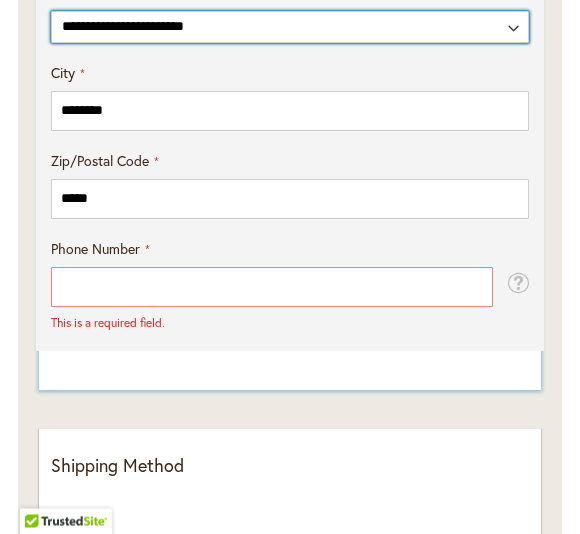 scroll, scrollTop: 1552, scrollLeft: 0, axis: vertical 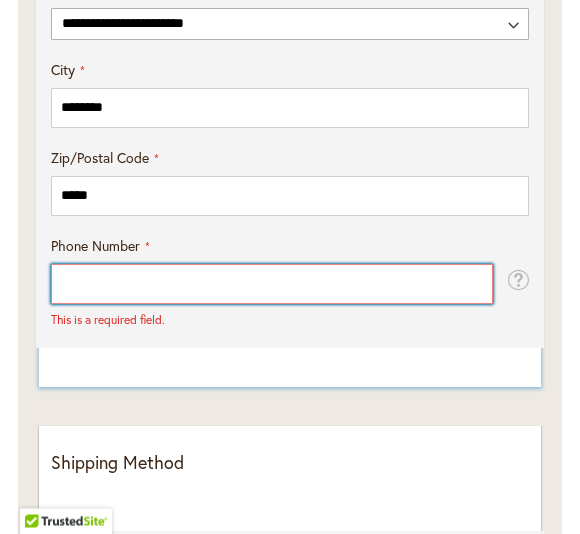 click on "Phone Number" at bounding box center (272, 285) 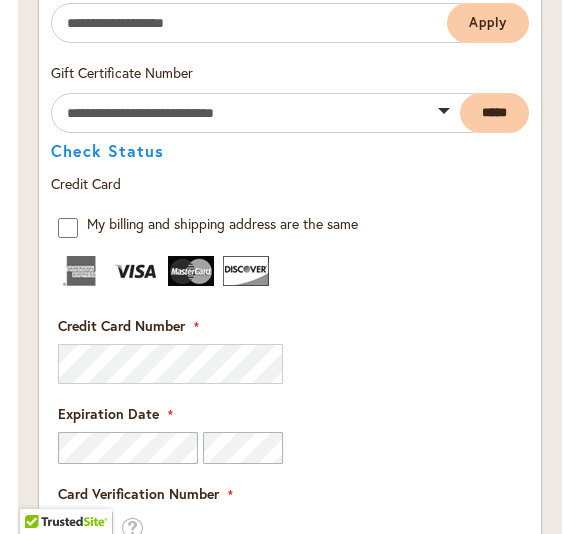 scroll, scrollTop: 2701, scrollLeft: 0, axis: vertical 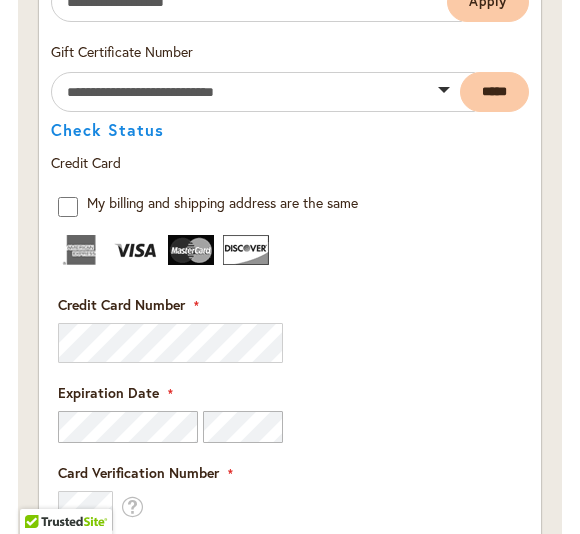 type on "**********" 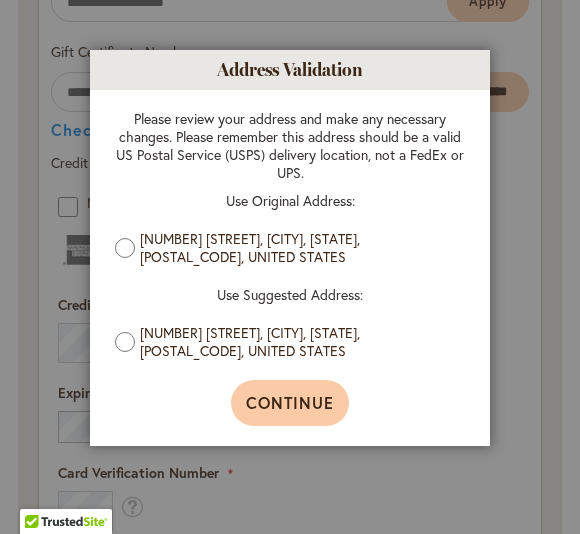 click on "Continue" at bounding box center [290, 402] 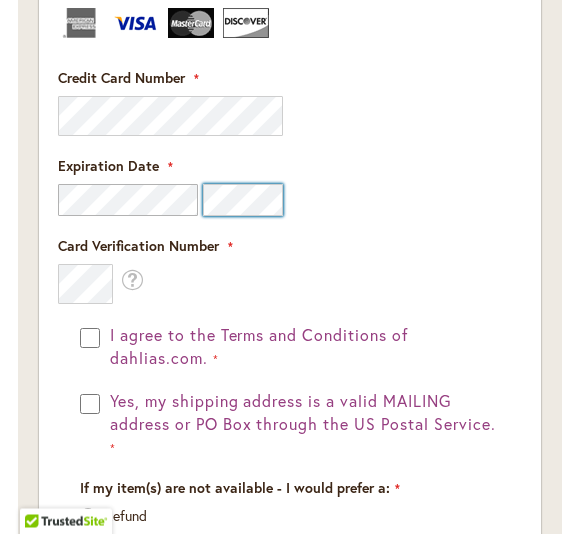 scroll, scrollTop: 2928, scrollLeft: 0, axis: vertical 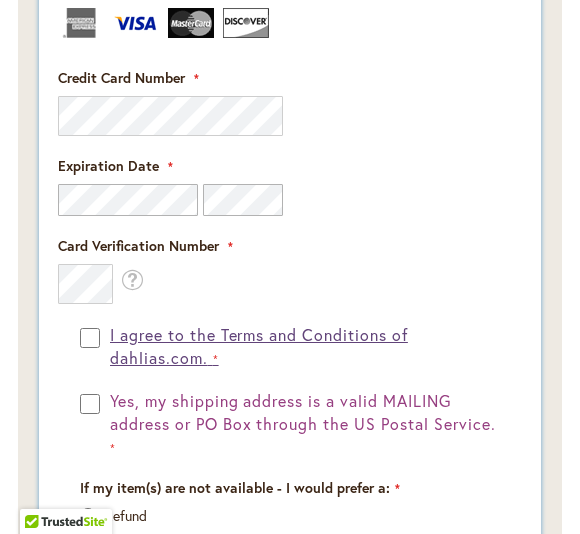 click on "I agree to the Terms and Conditions of dahlias.com." at bounding box center [259, 346] 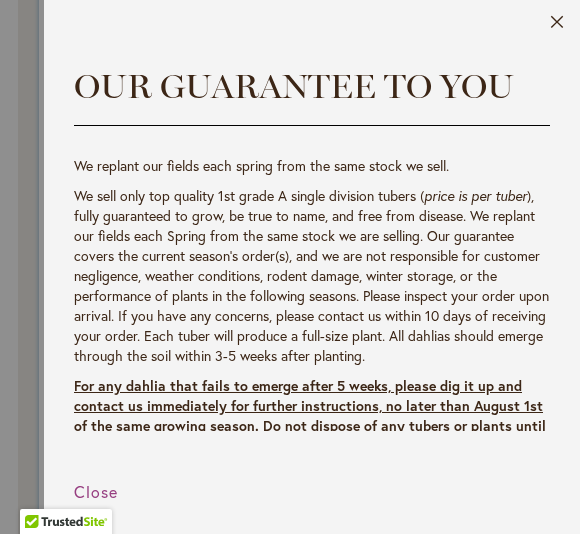 scroll, scrollTop: 0, scrollLeft: 0, axis: both 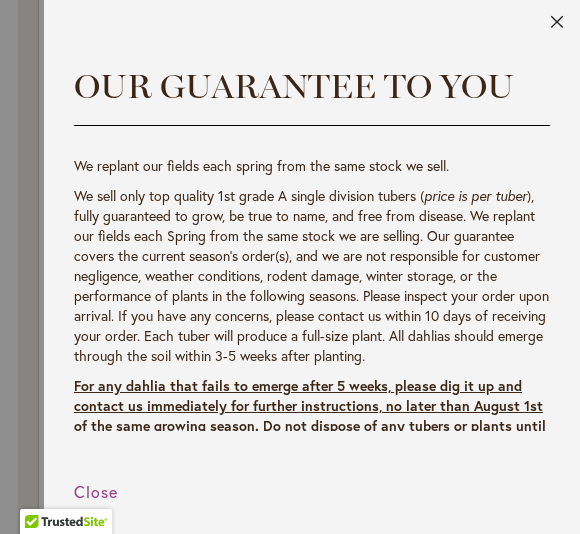 click on "Close" at bounding box center [557, 26] 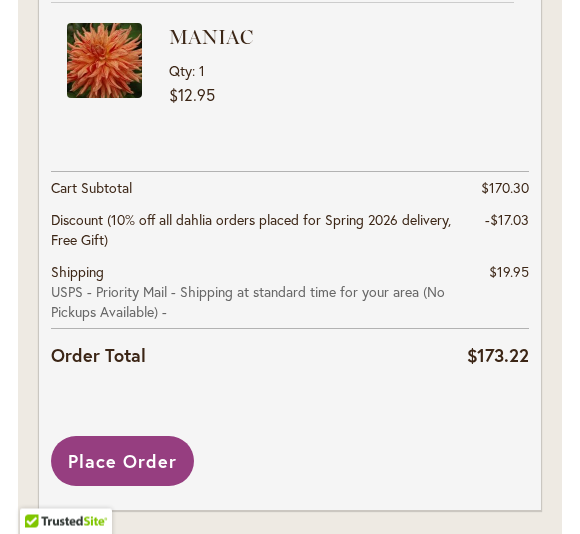 scroll, scrollTop: 4082, scrollLeft: 0, axis: vertical 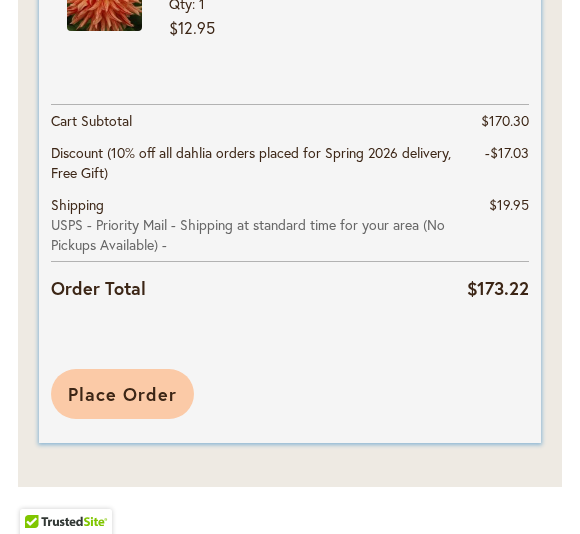 click on "Place Order" at bounding box center (122, 394) 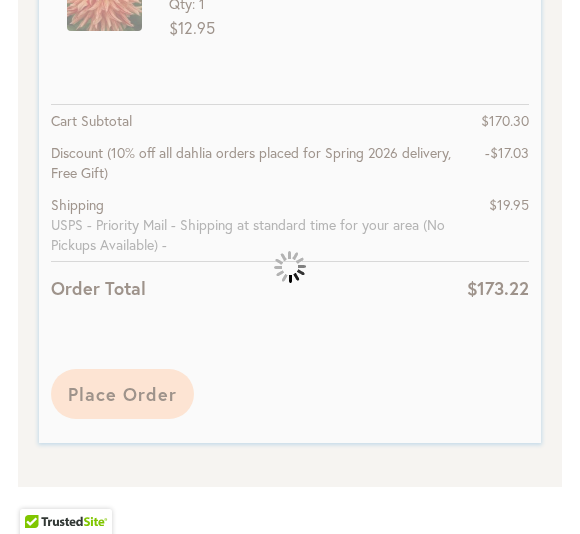 scroll, scrollTop: 740, scrollLeft: 0, axis: vertical 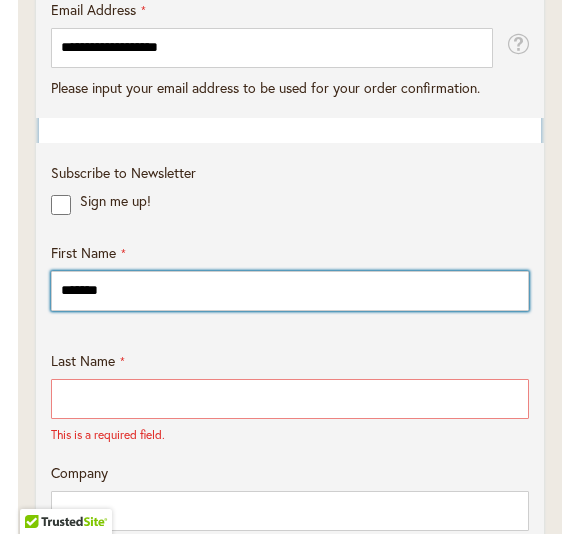 type on "*******" 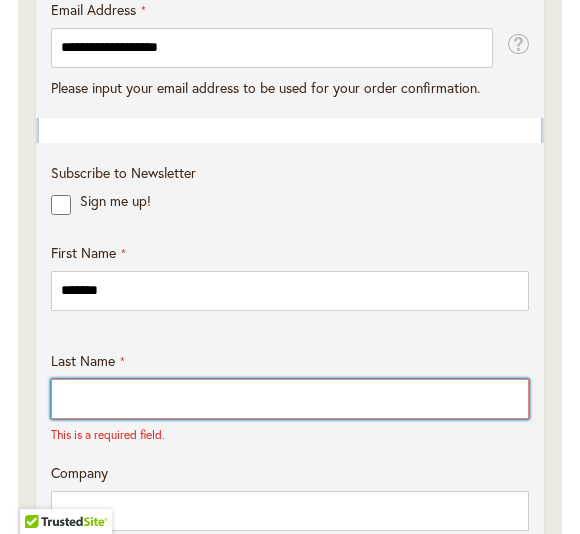 click on "Last Name" at bounding box center [290, 399] 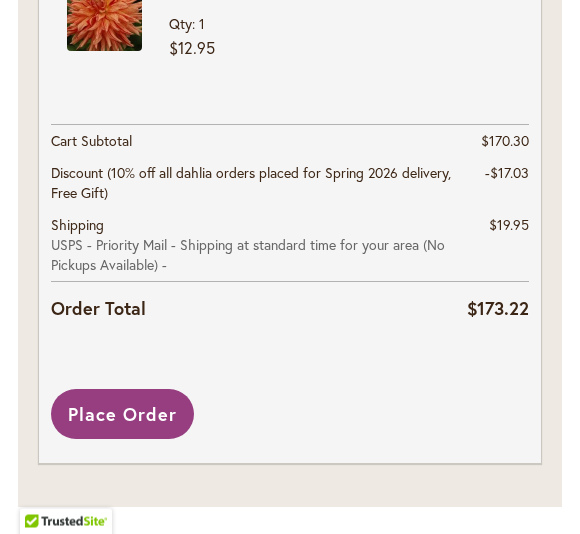 scroll, scrollTop: 4034, scrollLeft: 0, axis: vertical 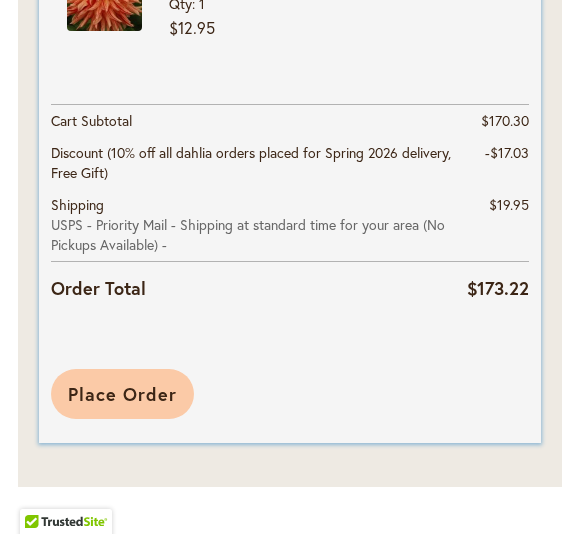 type on "********" 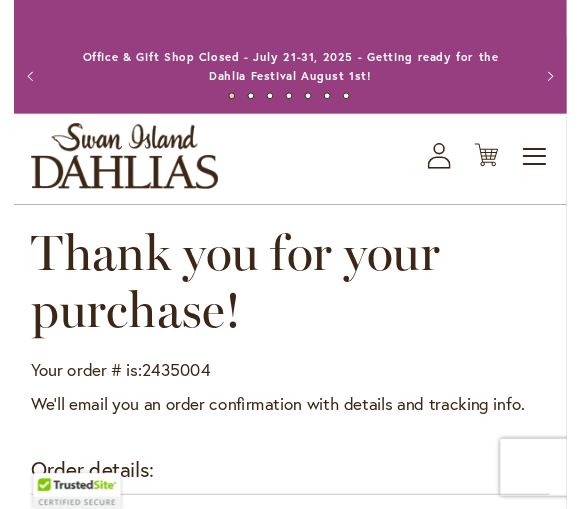 scroll, scrollTop: 0, scrollLeft: 0, axis: both 